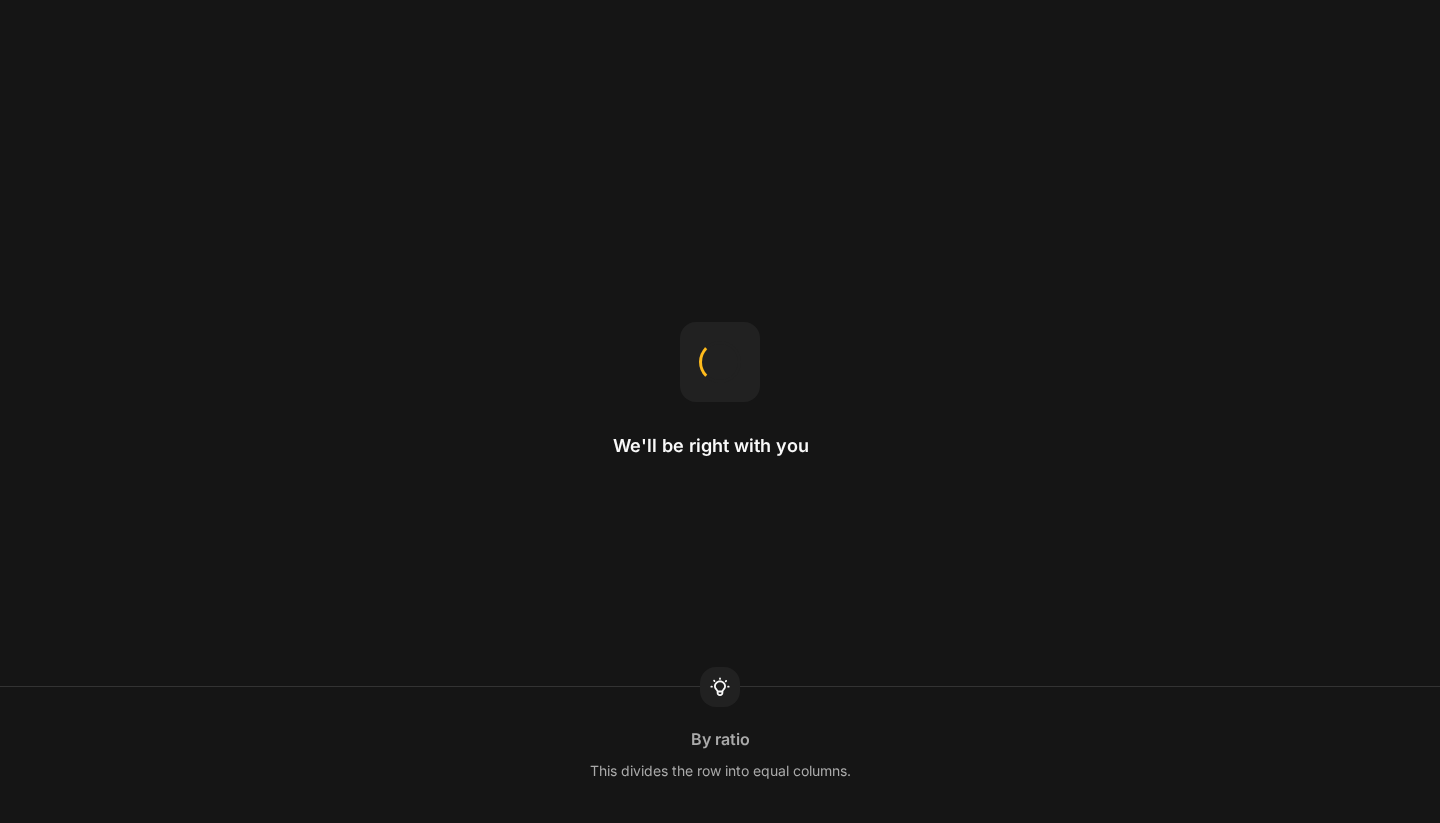 scroll, scrollTop: 0, scrollLeft: 0, axis: both 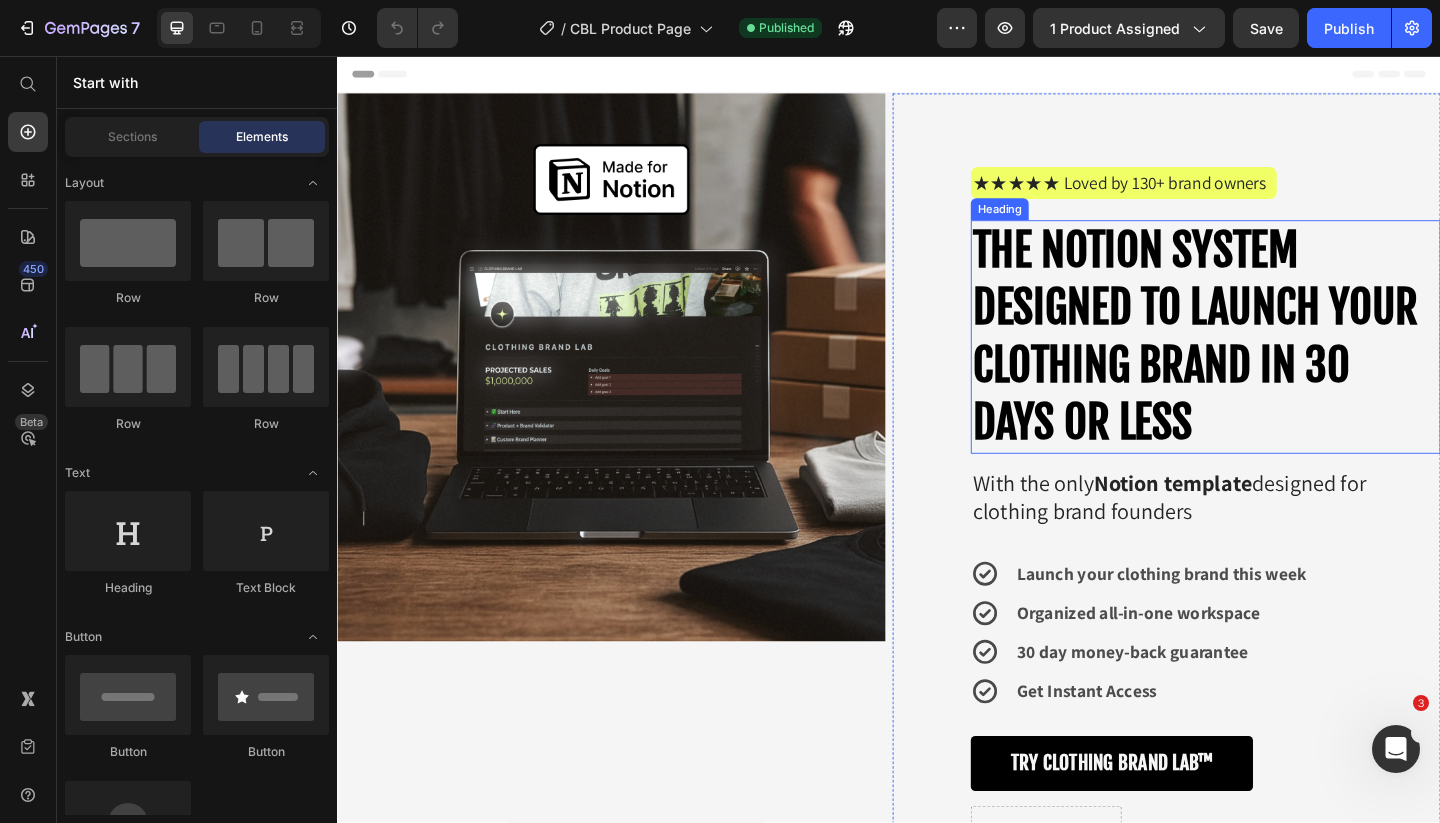 click on "THE NOTION SYSTEM DESIGNED TO LAUNCH YOUR CLOTHING BRAND IN 30 DAYS OR LESS" at bounding box center [1270, 361] 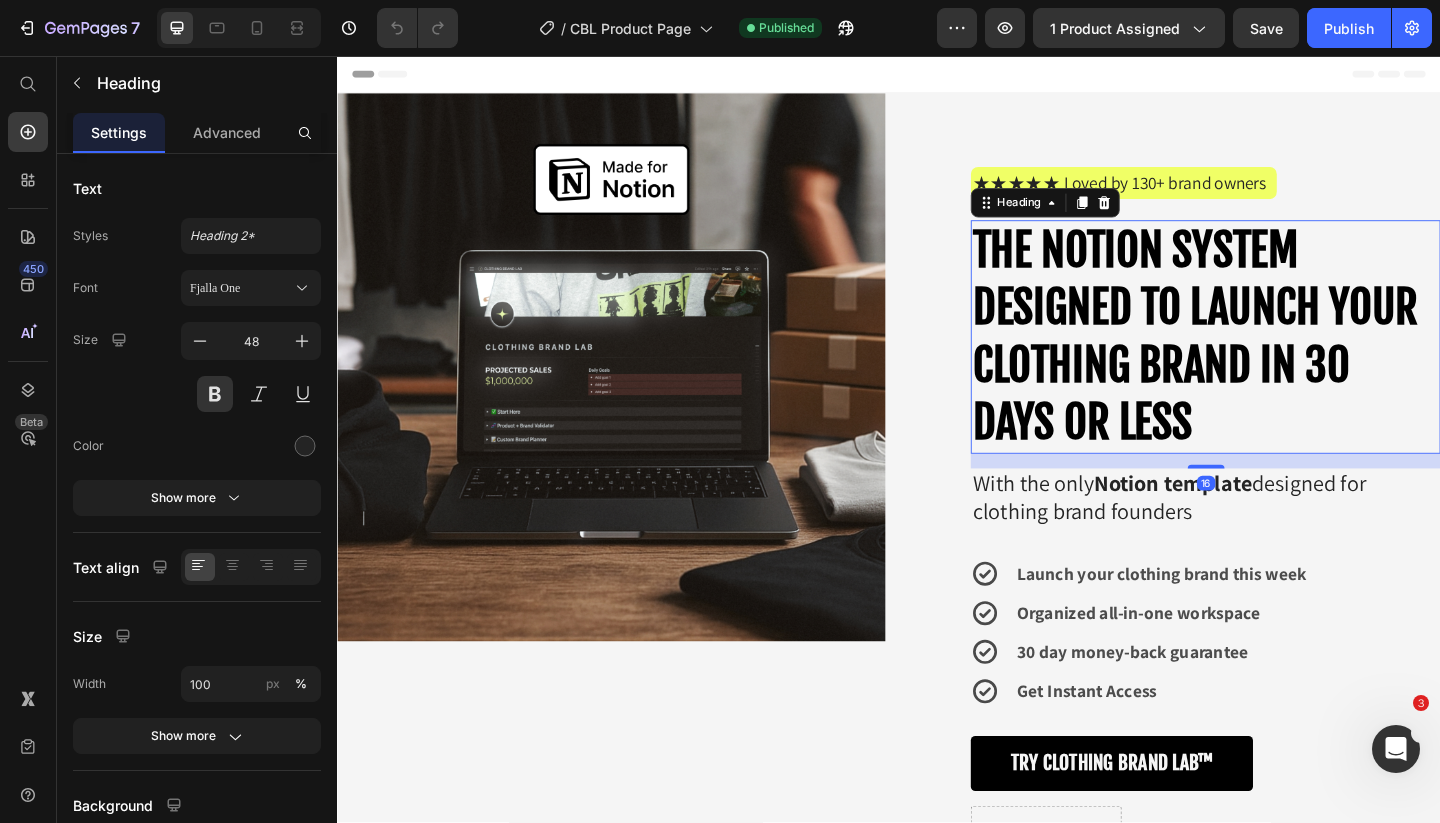 click on "THE NOTION SYSTEM DESIGNED TO LAUNCH YOUR CLOTHING BRAND IN 30 DAYS OR LESS" at bounding box center (1270, 361) 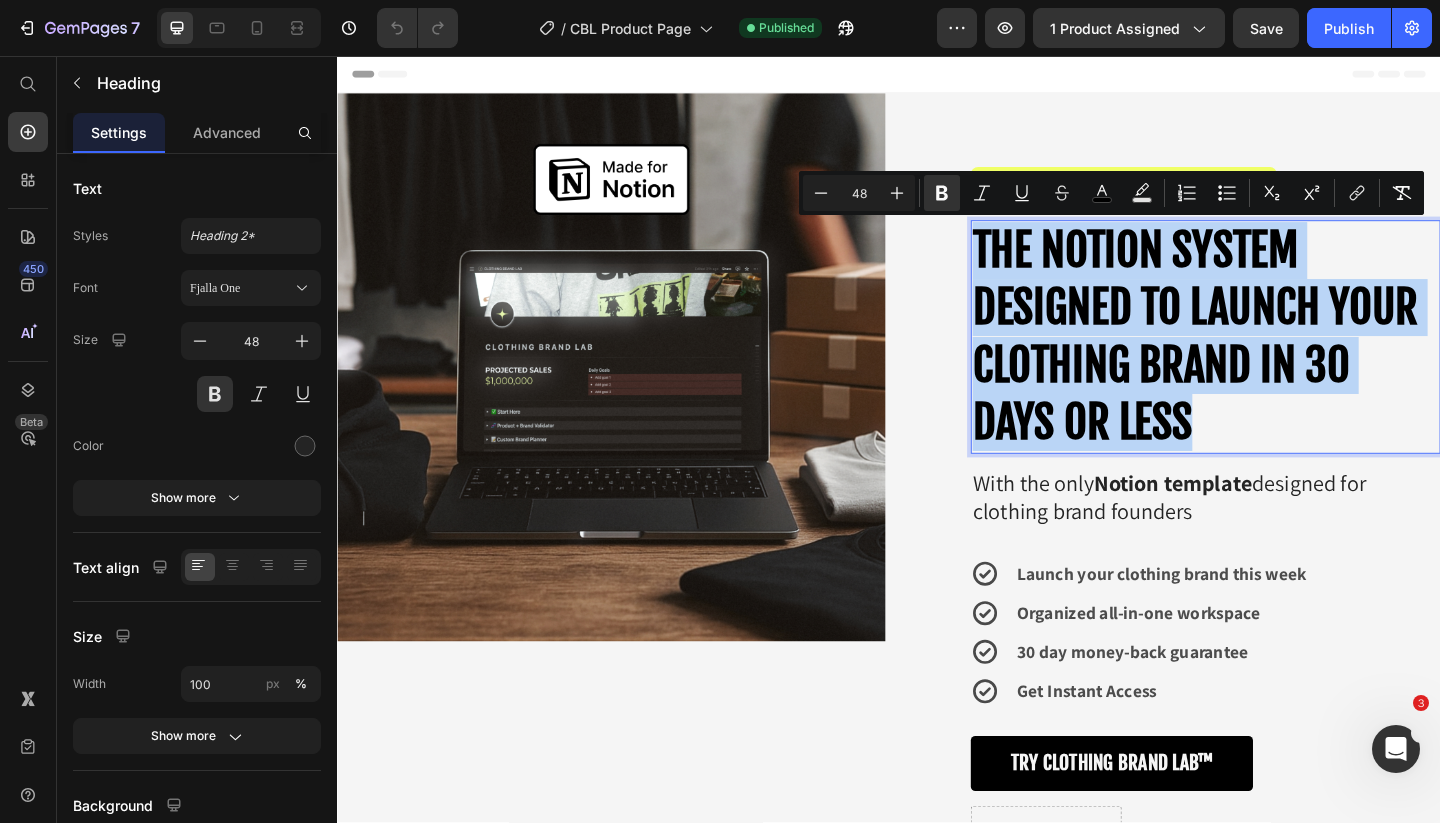 click on "THE NOTION SYSTEM DESIGNED TO LAUNCH YOUR CLOTHING BRAND IN 30 DAYS OR LESS" at bounding box center [1270, 361] 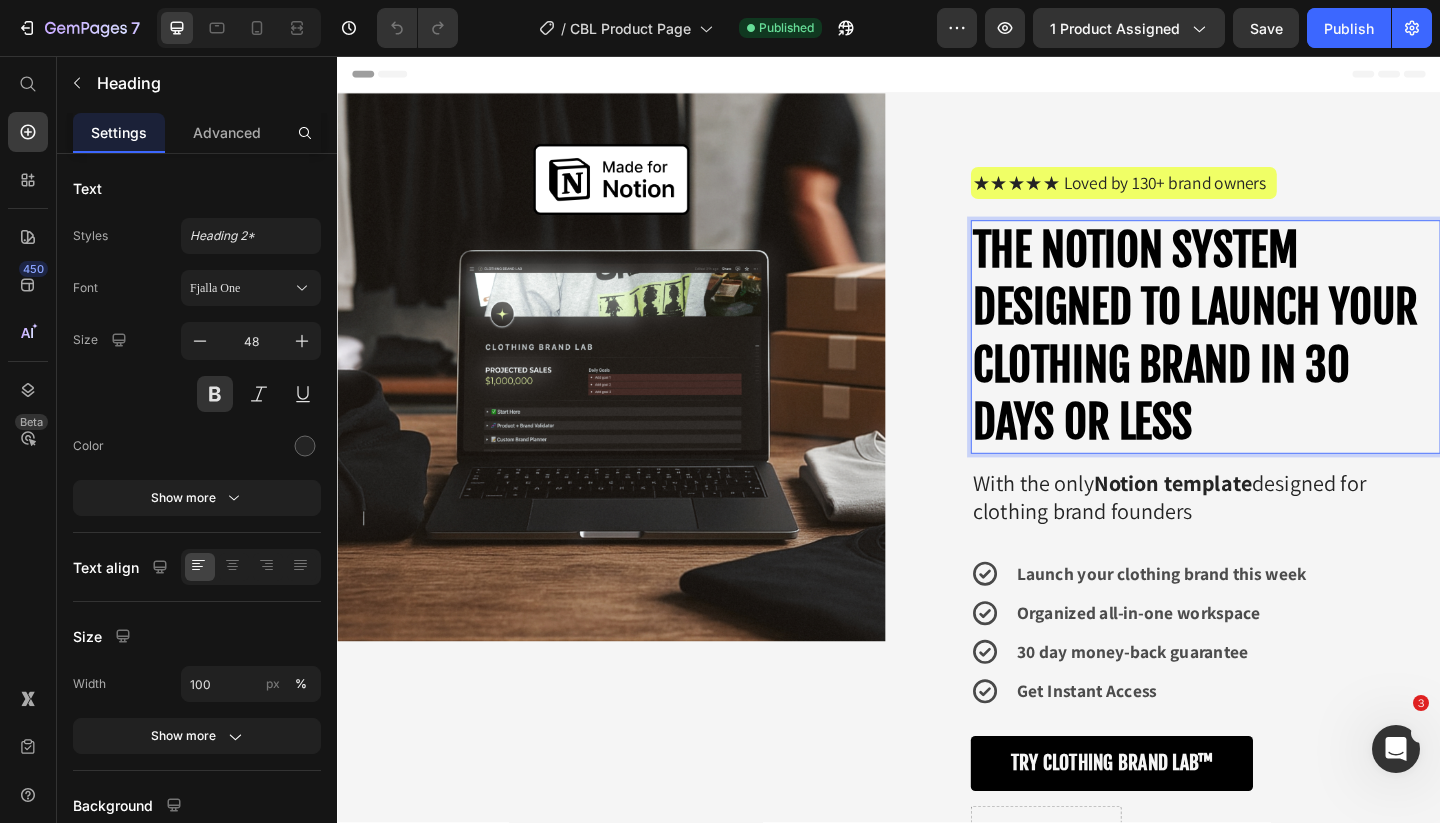 click on "THE NOTION SYSTEM DESIGNED TO LAUNCH YOUR CLOTHING BRAND IN 30 DAYS OR LESS" at bounding box center [1270, 361] 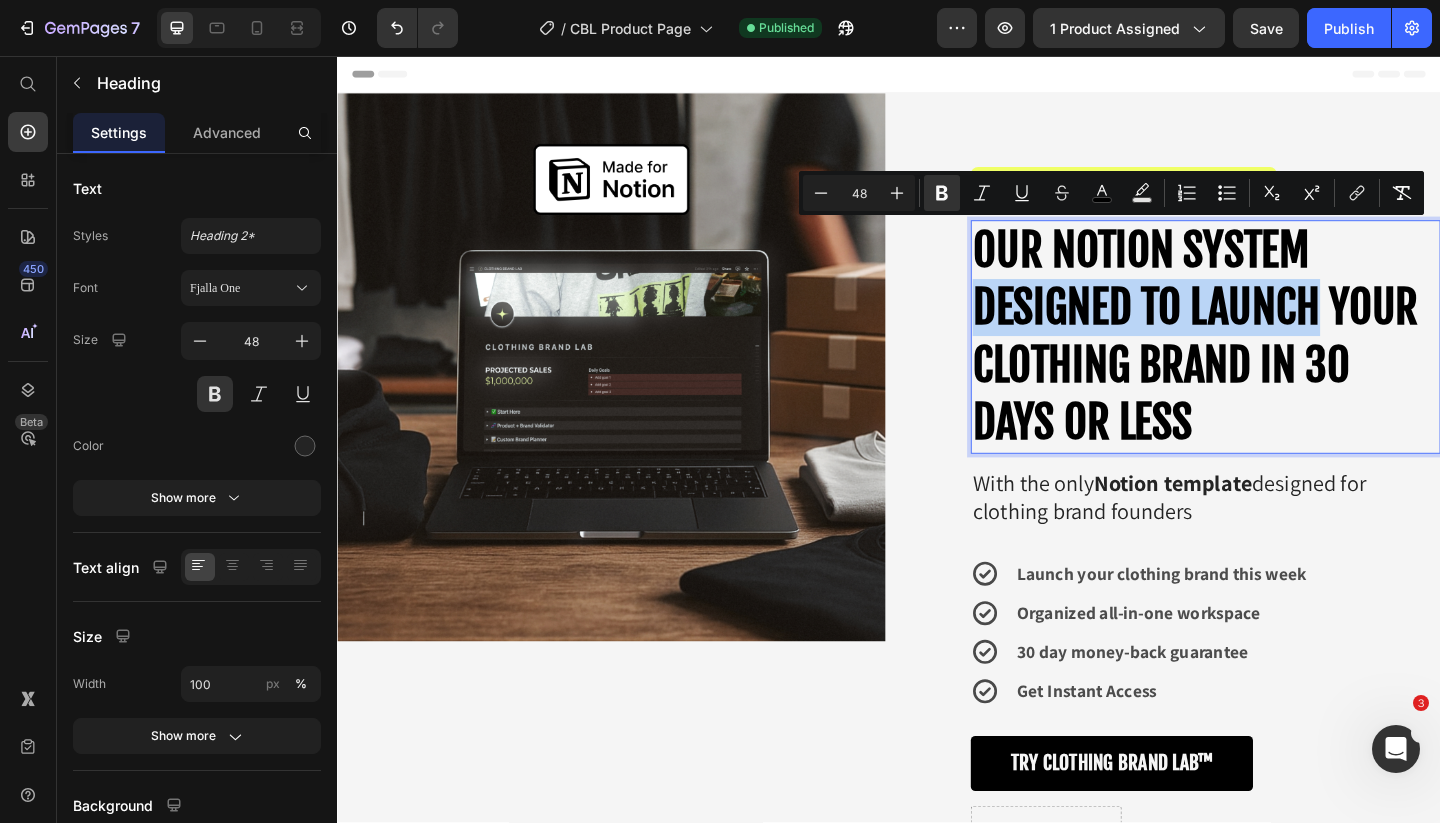 drag, startPoint x: 1427, startPoint y: 327, endPoint x: 1033, endPoint y: 339, distance: 394.1827 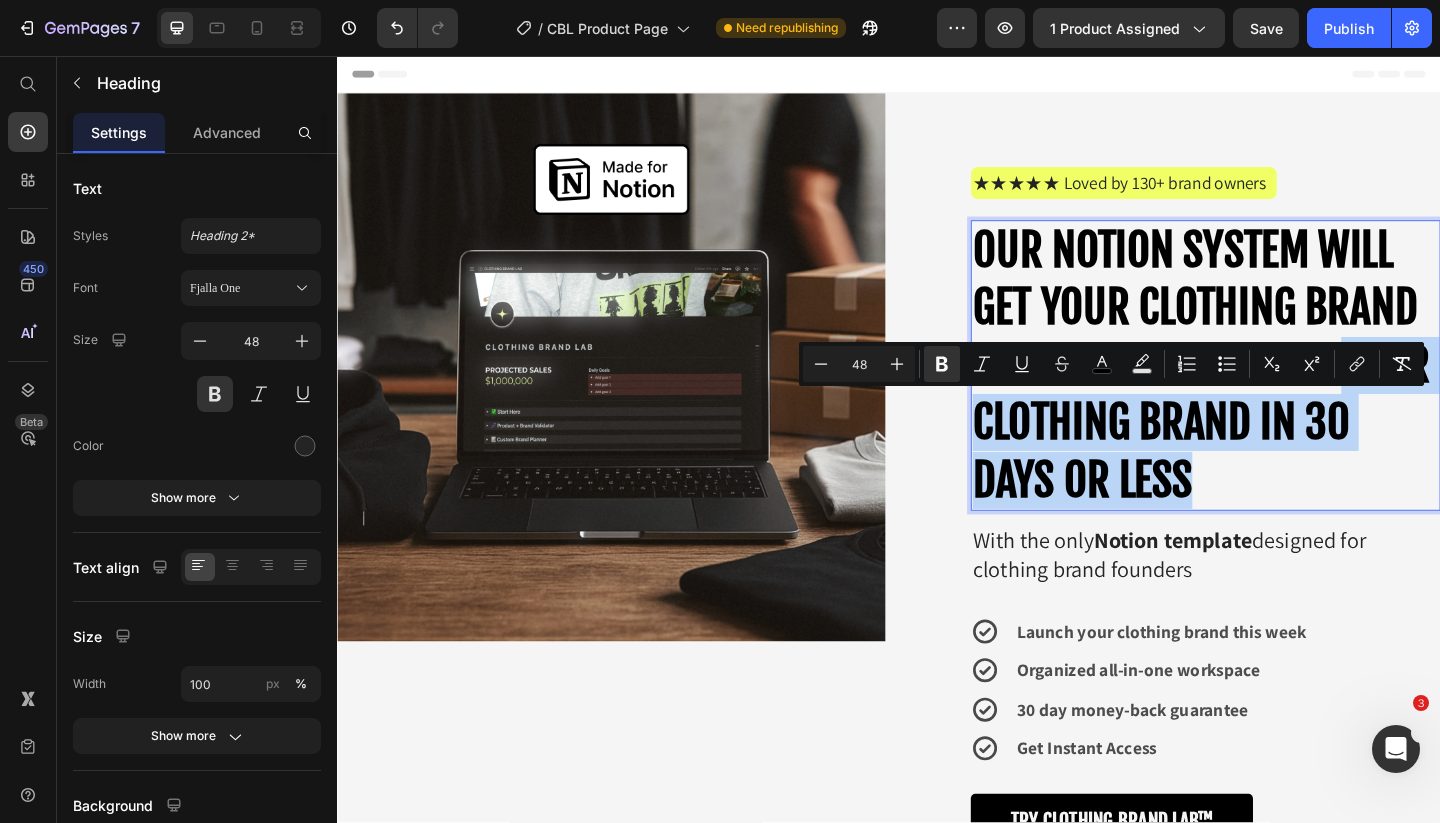 drag, startPoint x: 1133, startPoint y: 567, endPoint x: 1138, endPoint y: 432, distance: 135.09256 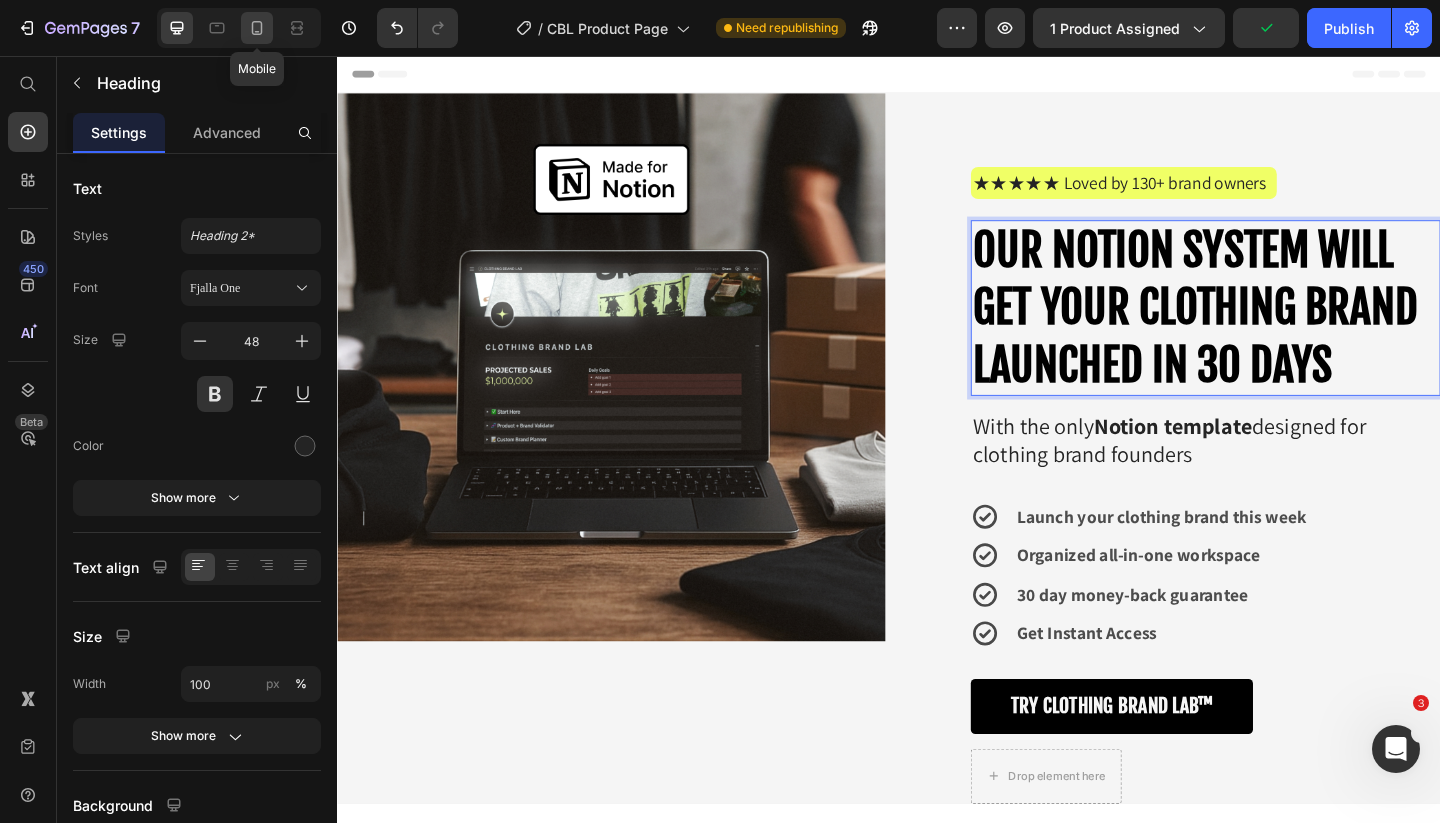 click 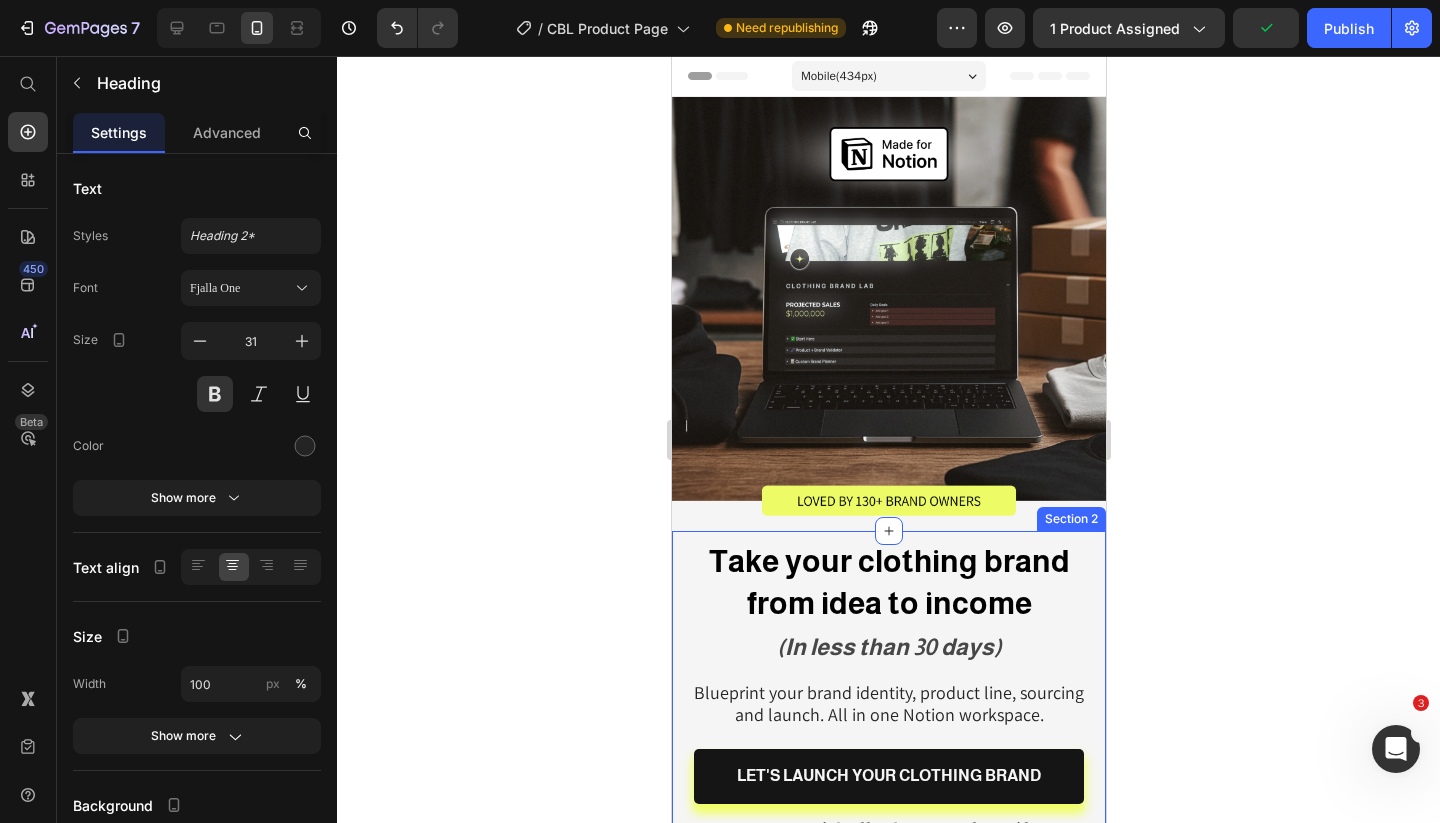 scroll, scrollTop: 119, scrollLeft: 0, axis: vertical 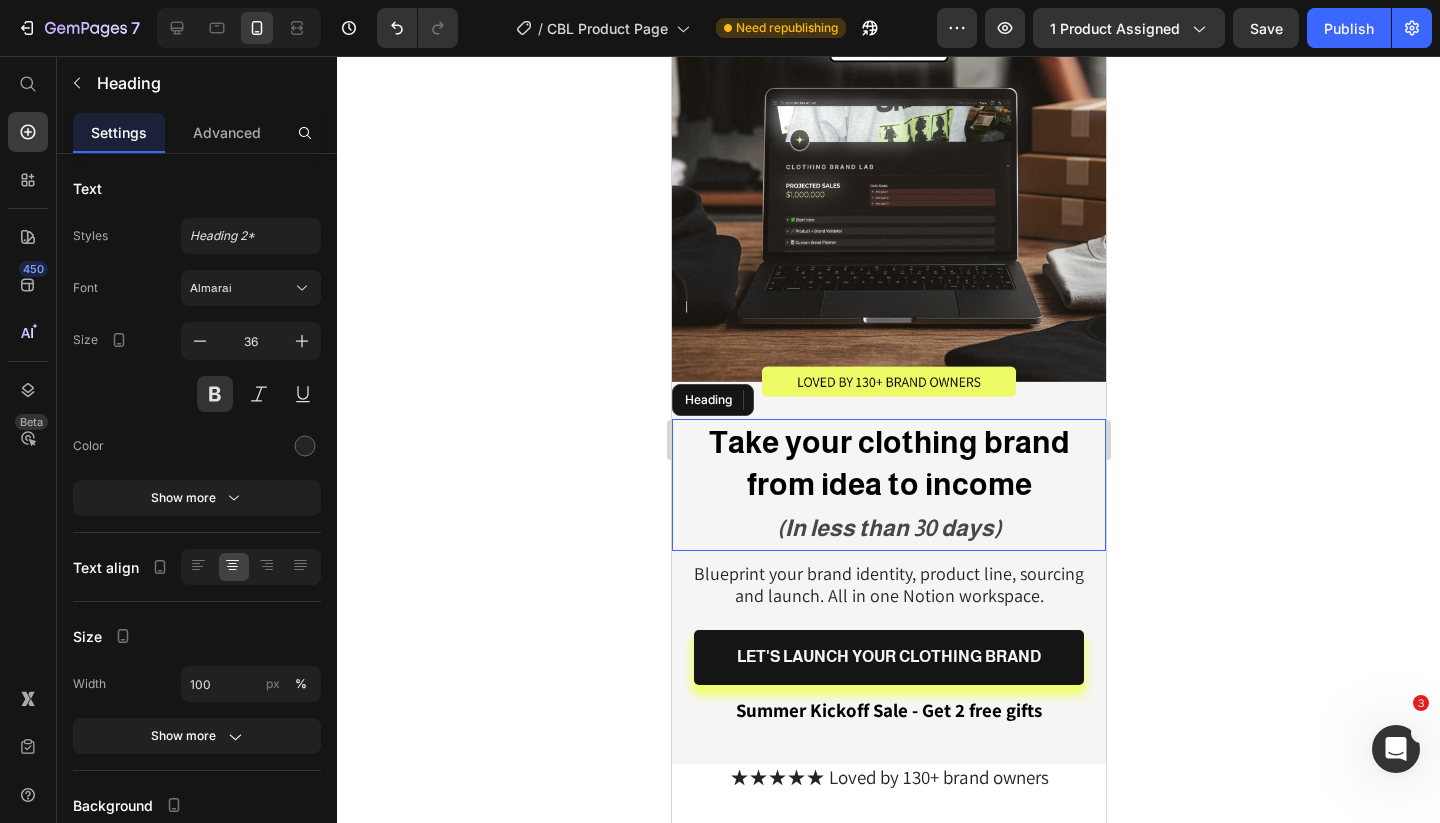 click on "Take your clothing brand from idea to income (In less than 30 days)" at bounding box center (888, 485) 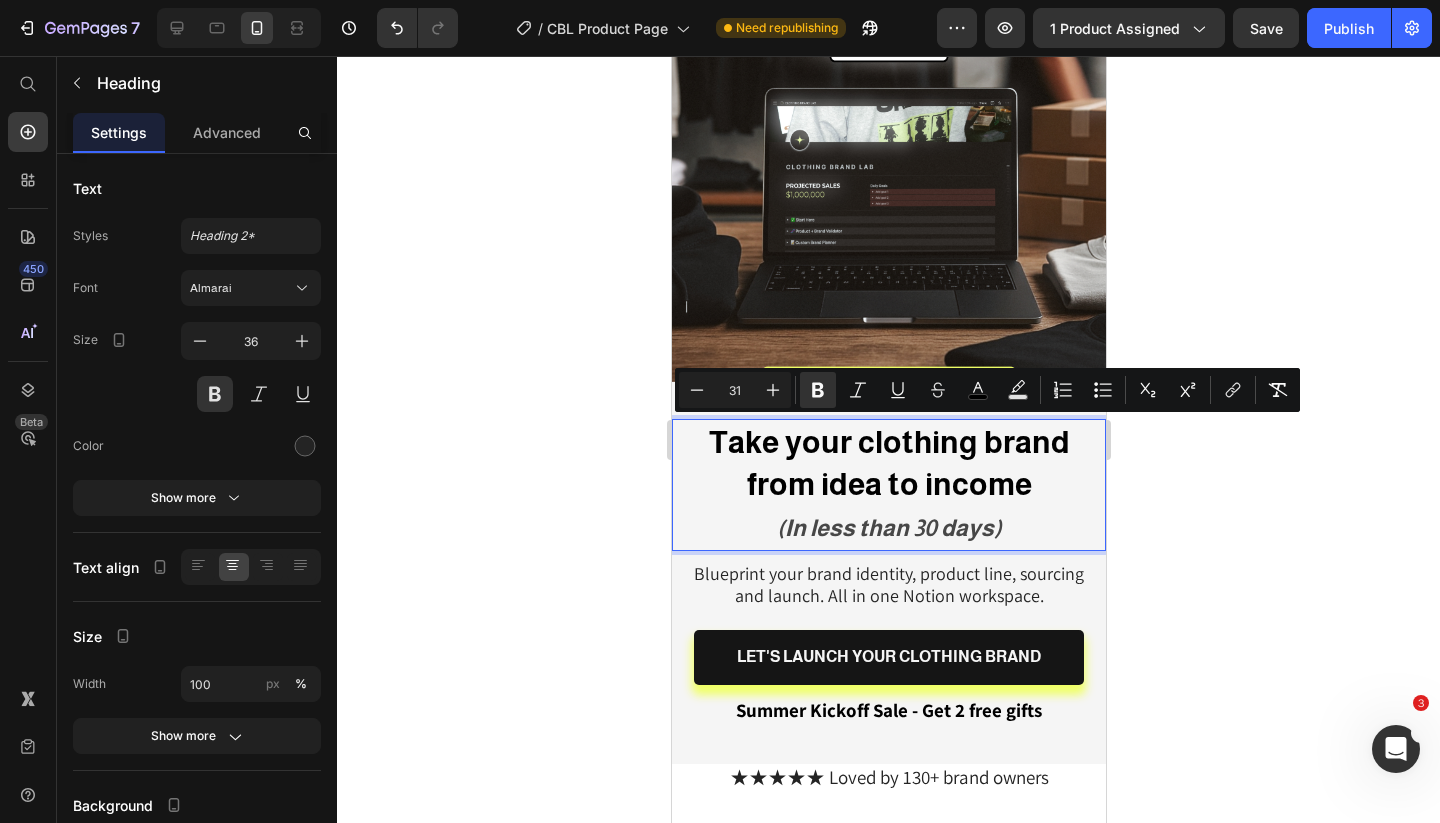 click on "from idea to income" at bounding box center (888, 484) 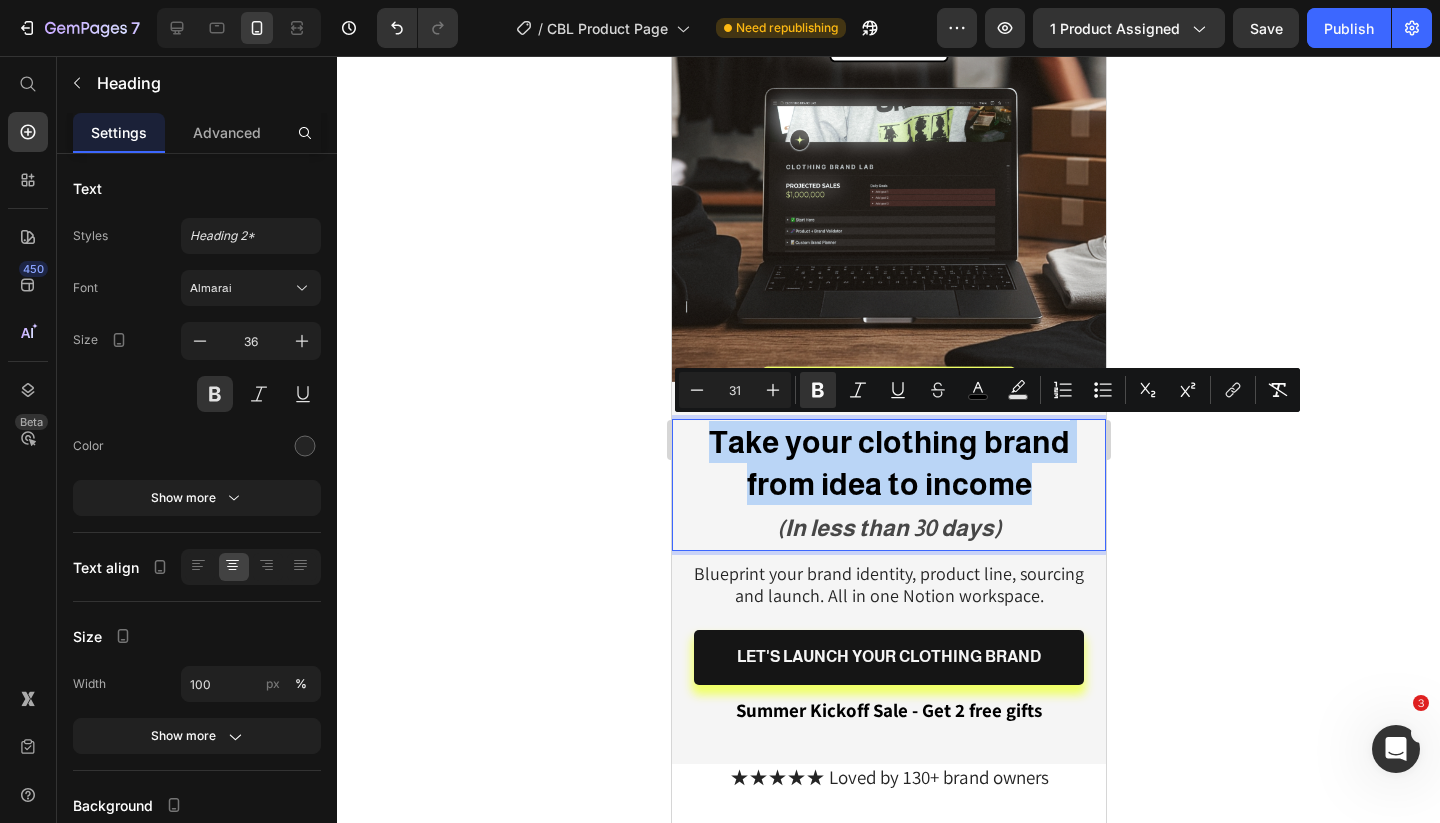 drag, startPoint x: 1039, startPoint y: 482, endPoint x: 705, endPoint y: 451, distance: 335.43555 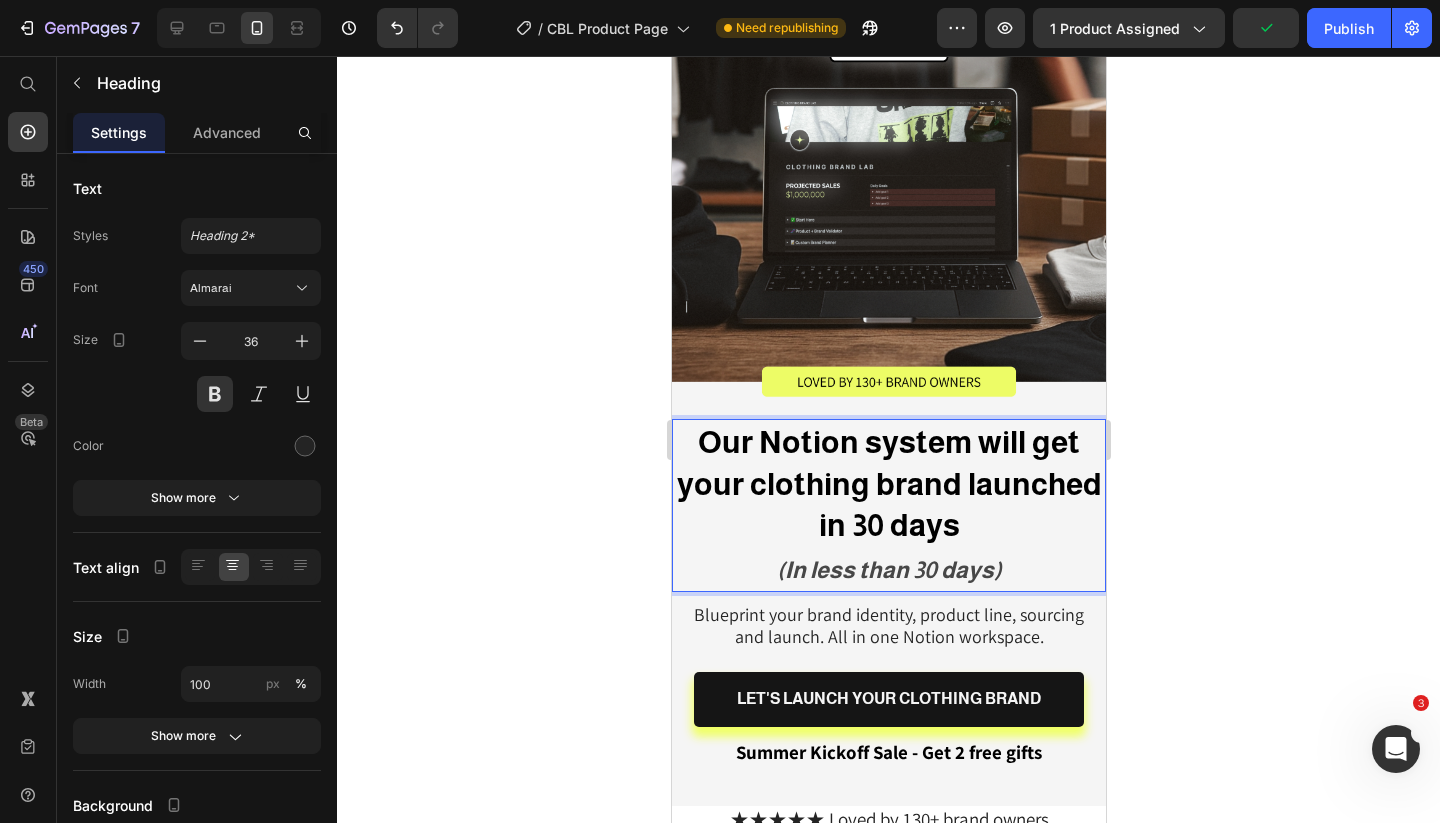 click on "Our Notion system will get your clothing brand launched in 30 days" at bounding box center [888, 484] 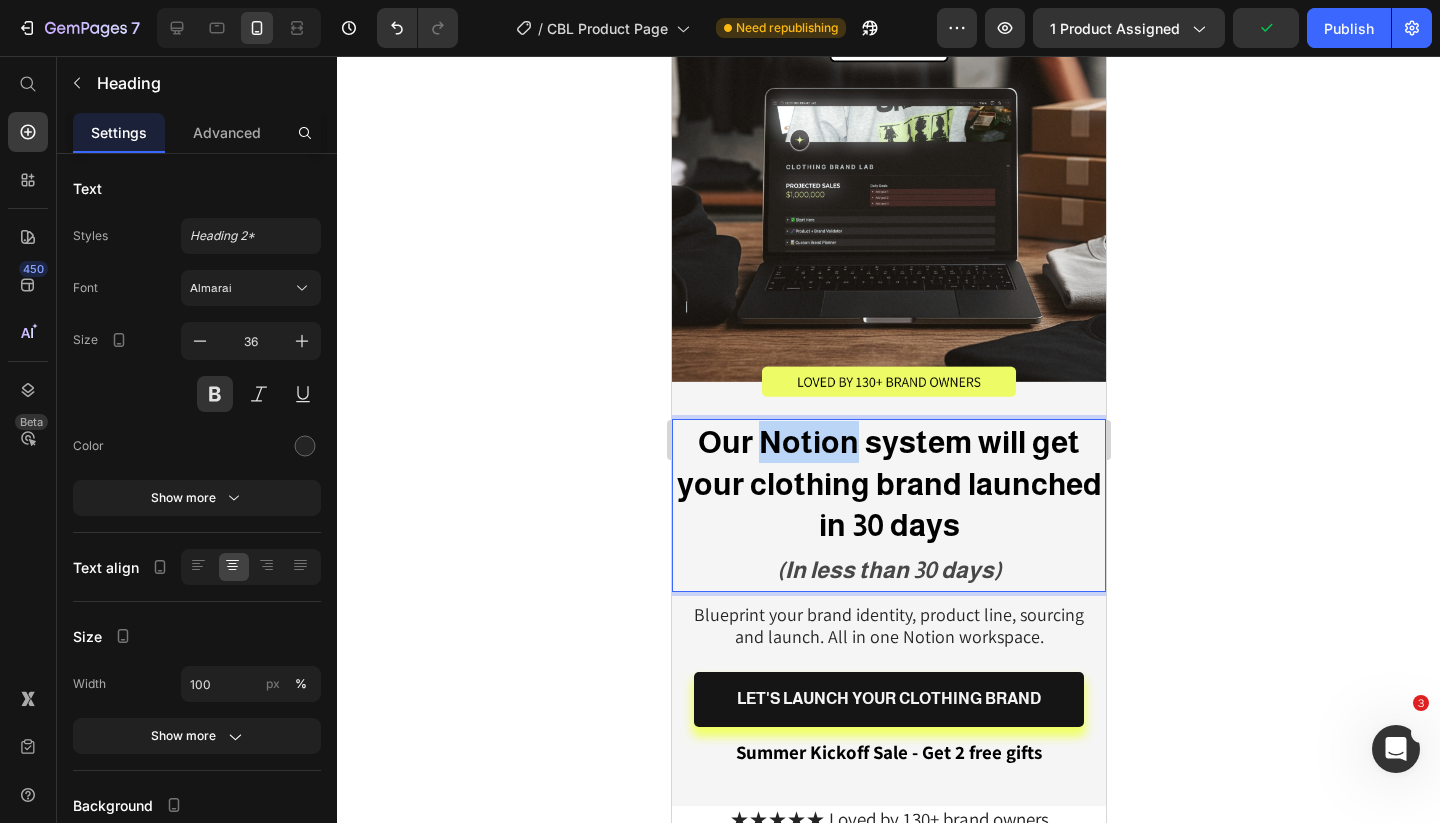 click on "Our Notion system will get your clothing brand launched in 30 days" at bounding box center [888, 484] 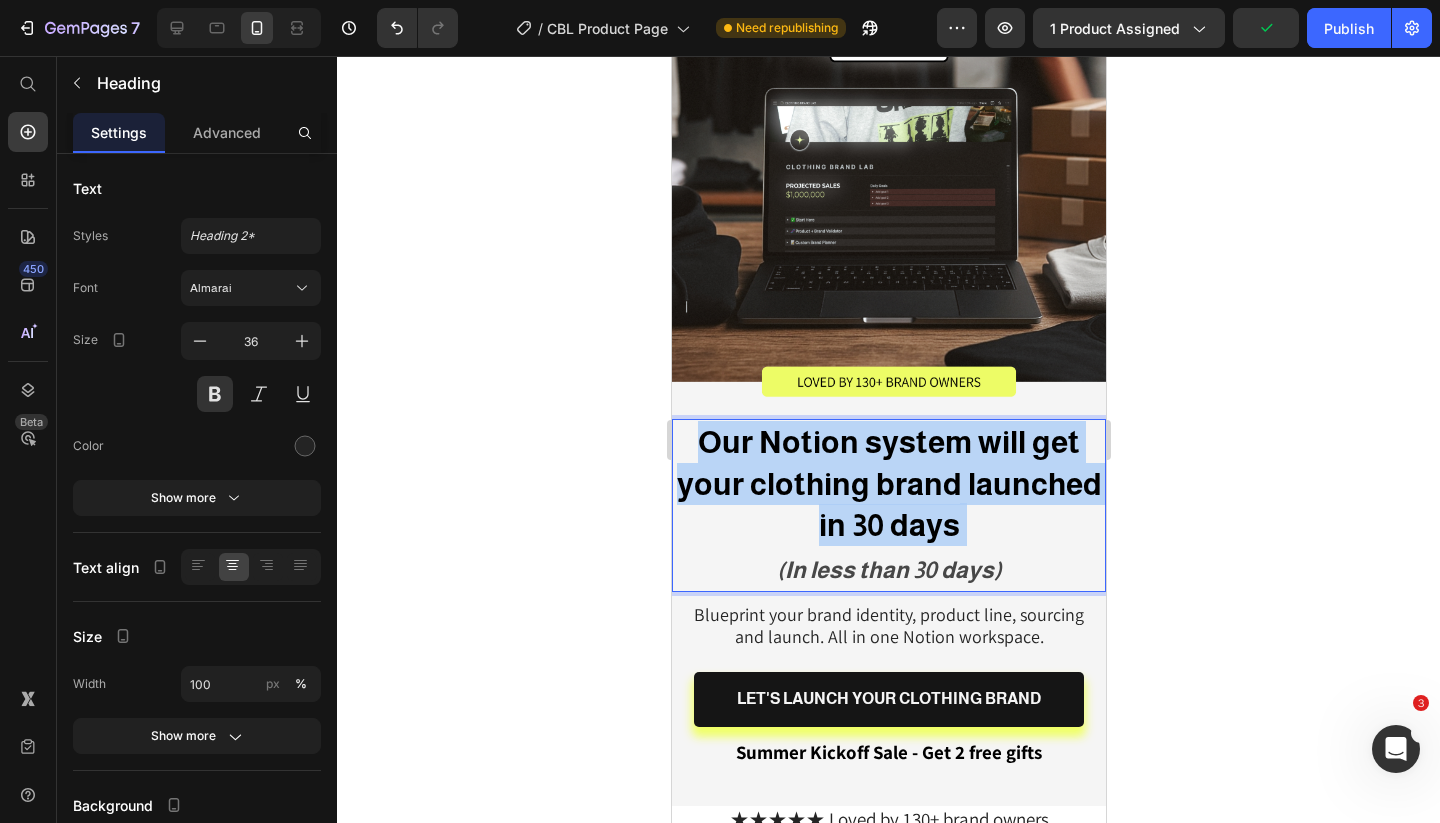 click on "Our Notion system will get your clothing brand launched in 30 days" at bounding box center (888, 484) 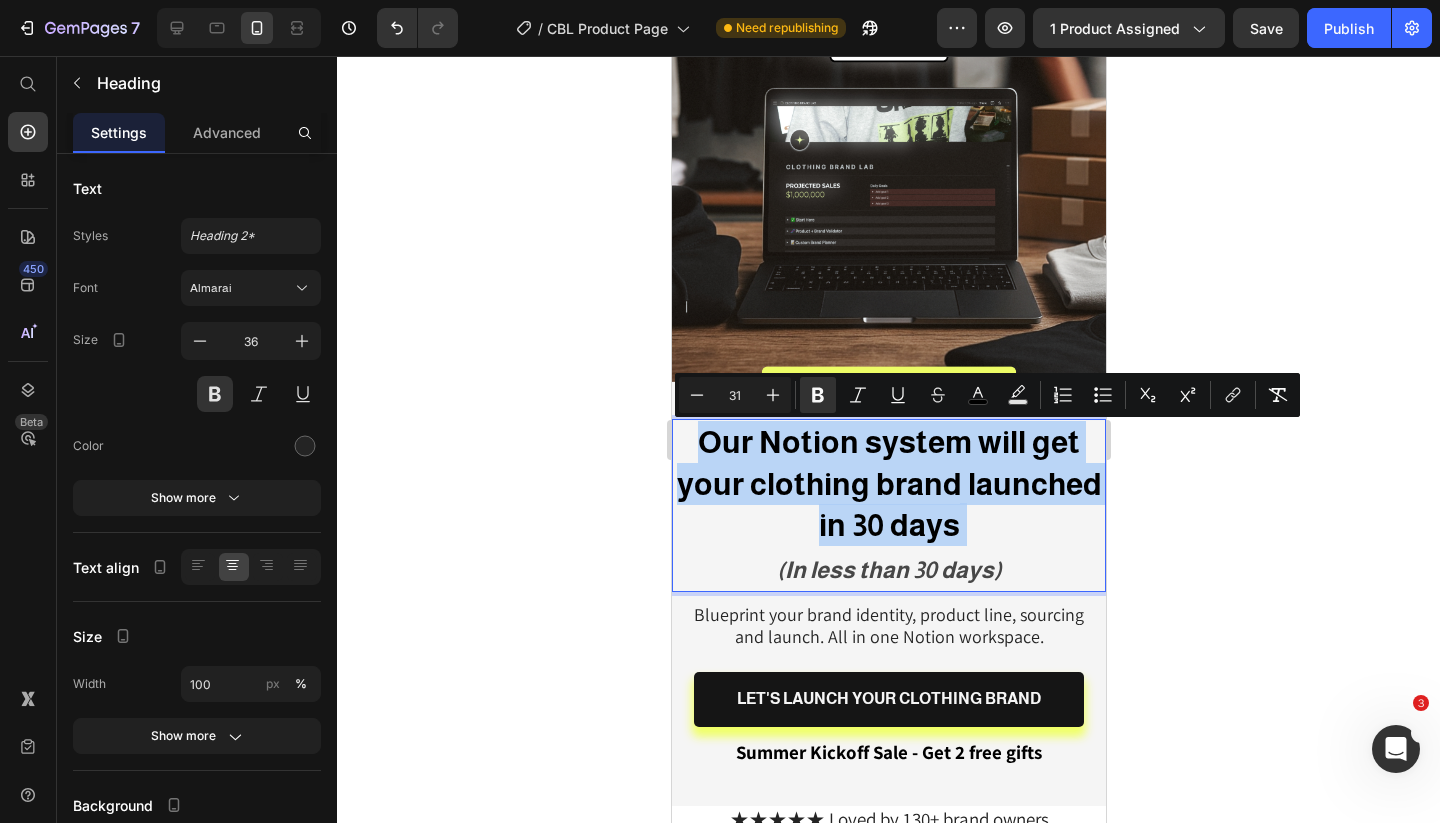 copy on "Our Notion system will get your clothing brand launched in 30 days" 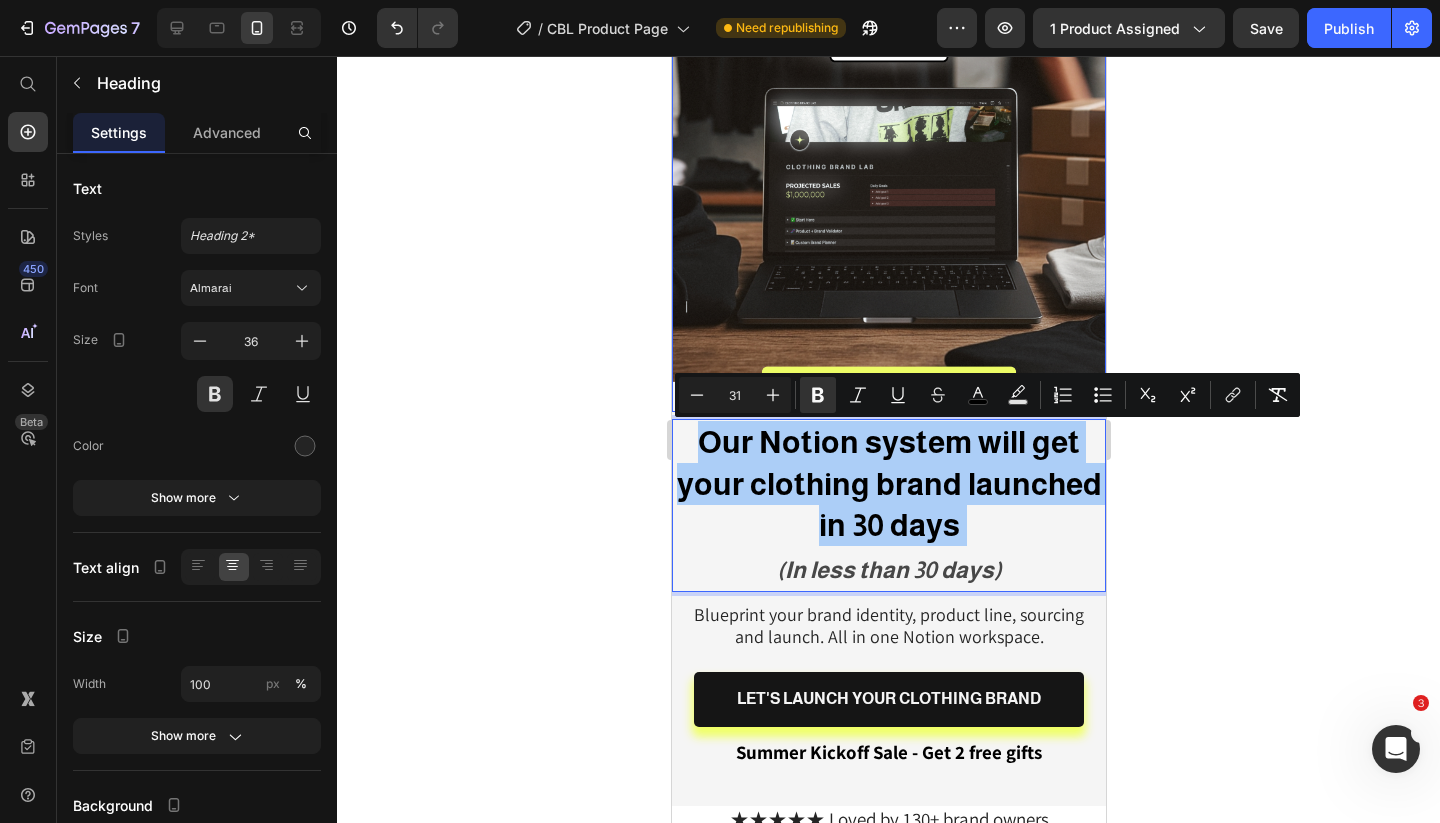 click 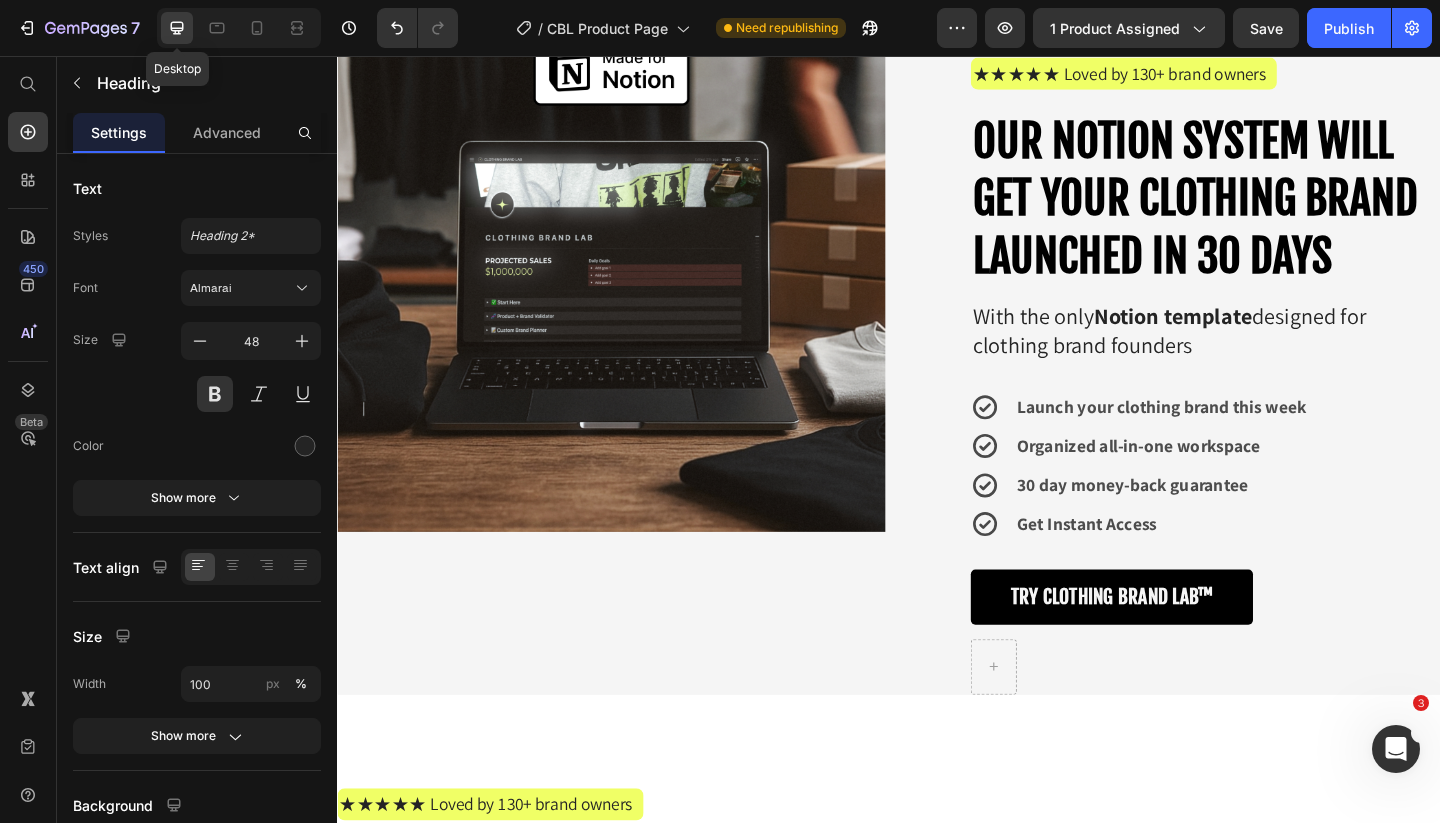 scroll, scrollTop: 49, scrollLeft: 0, axis: vertical 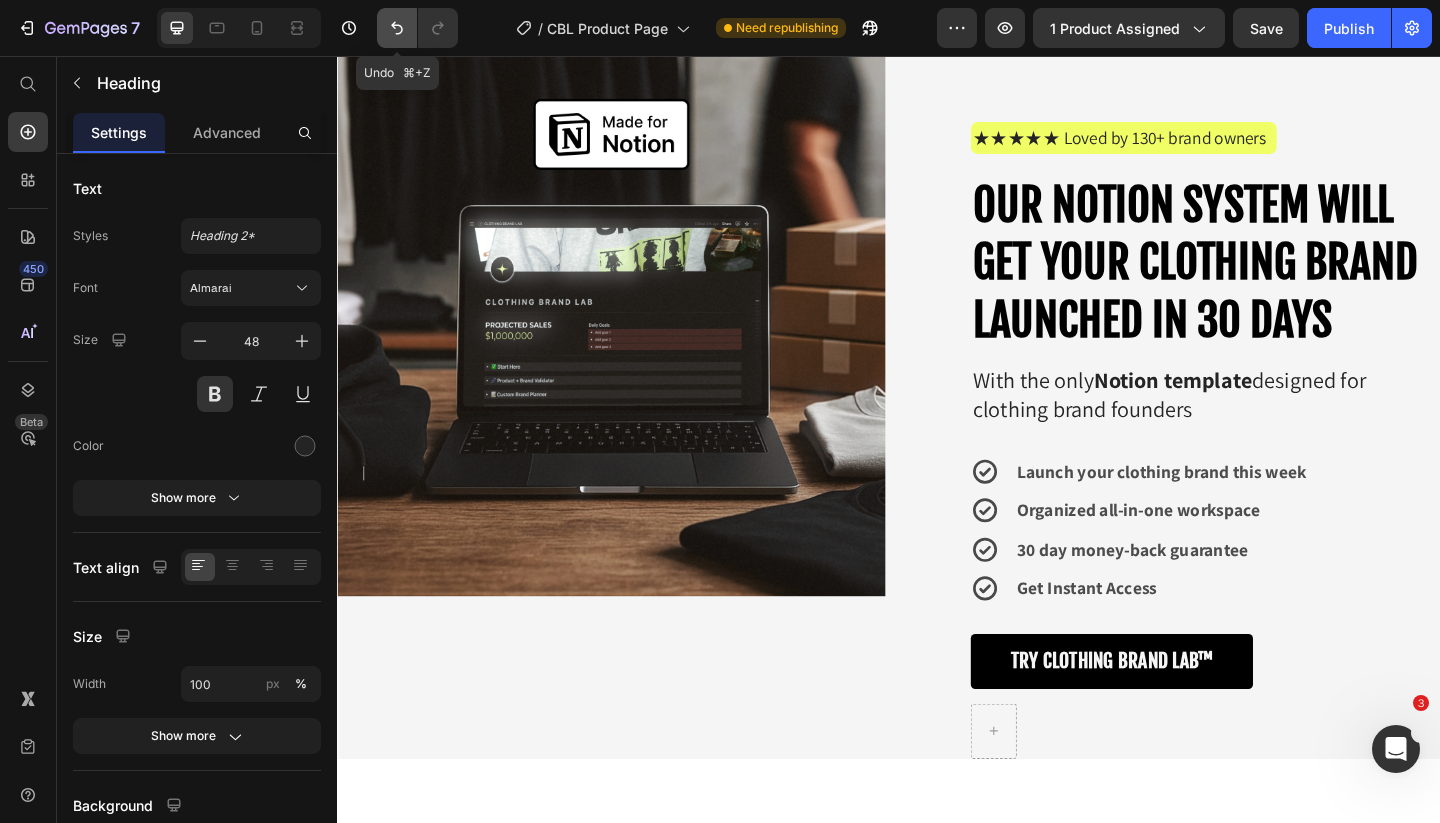 click 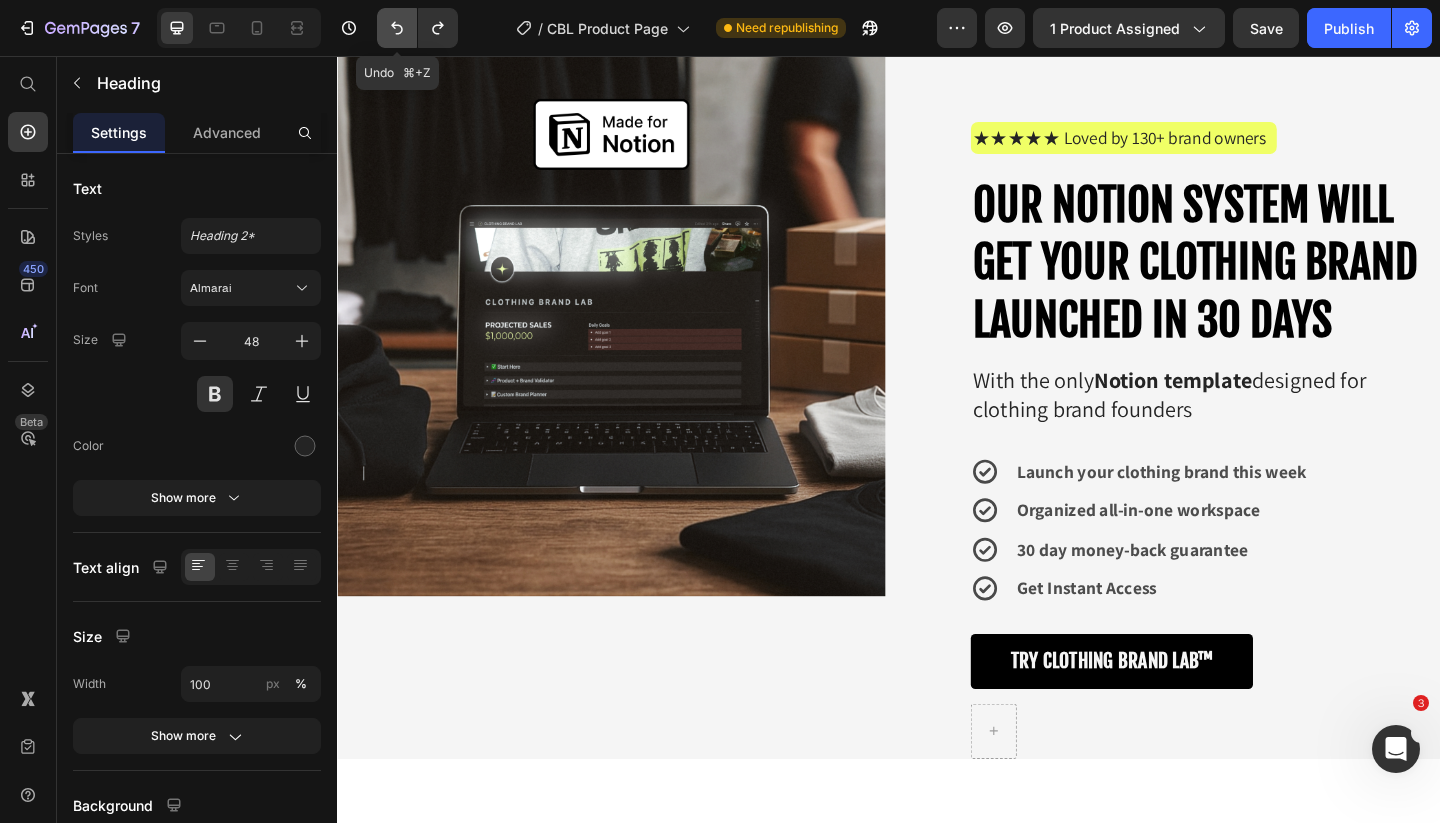 click 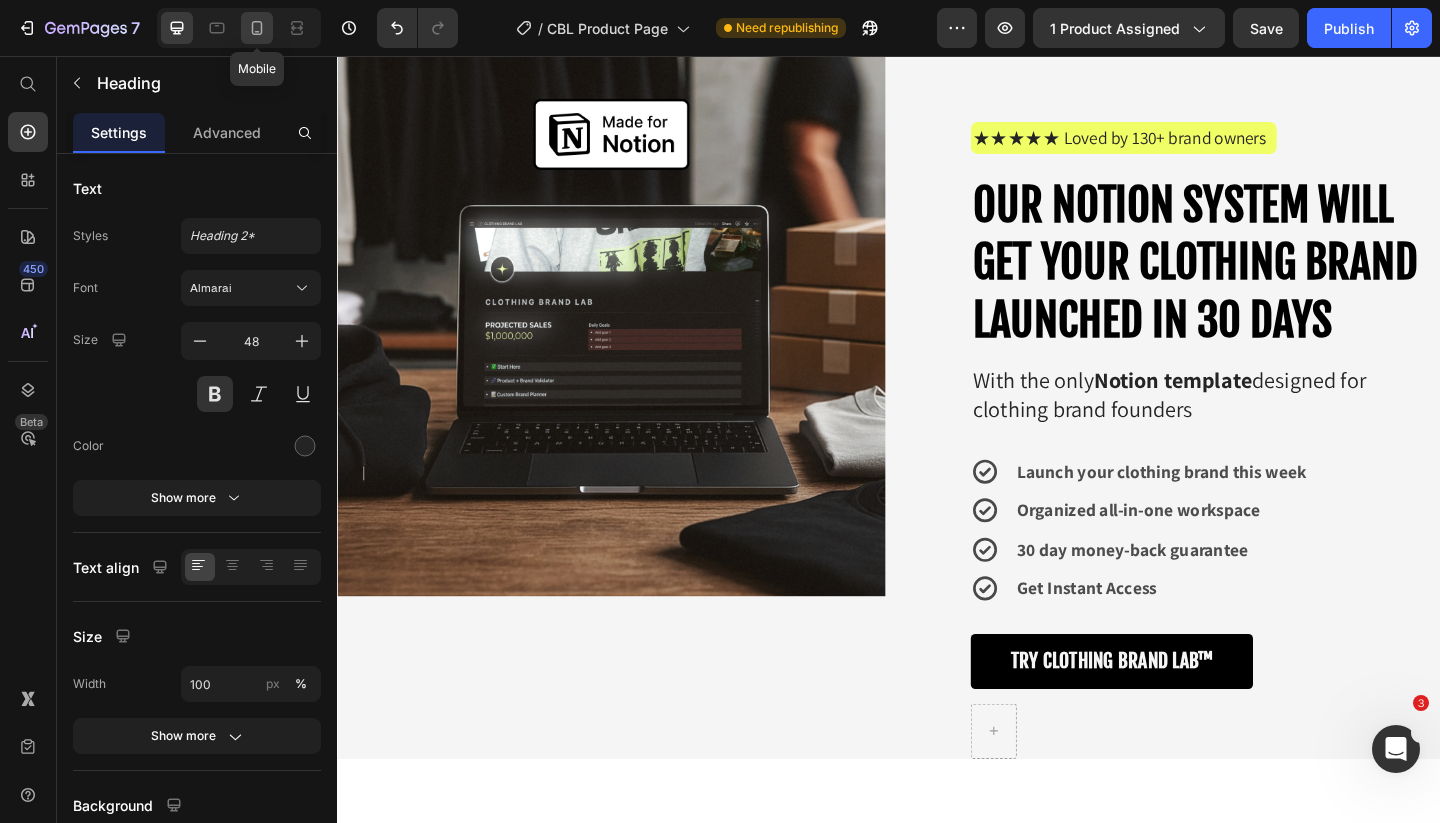 click 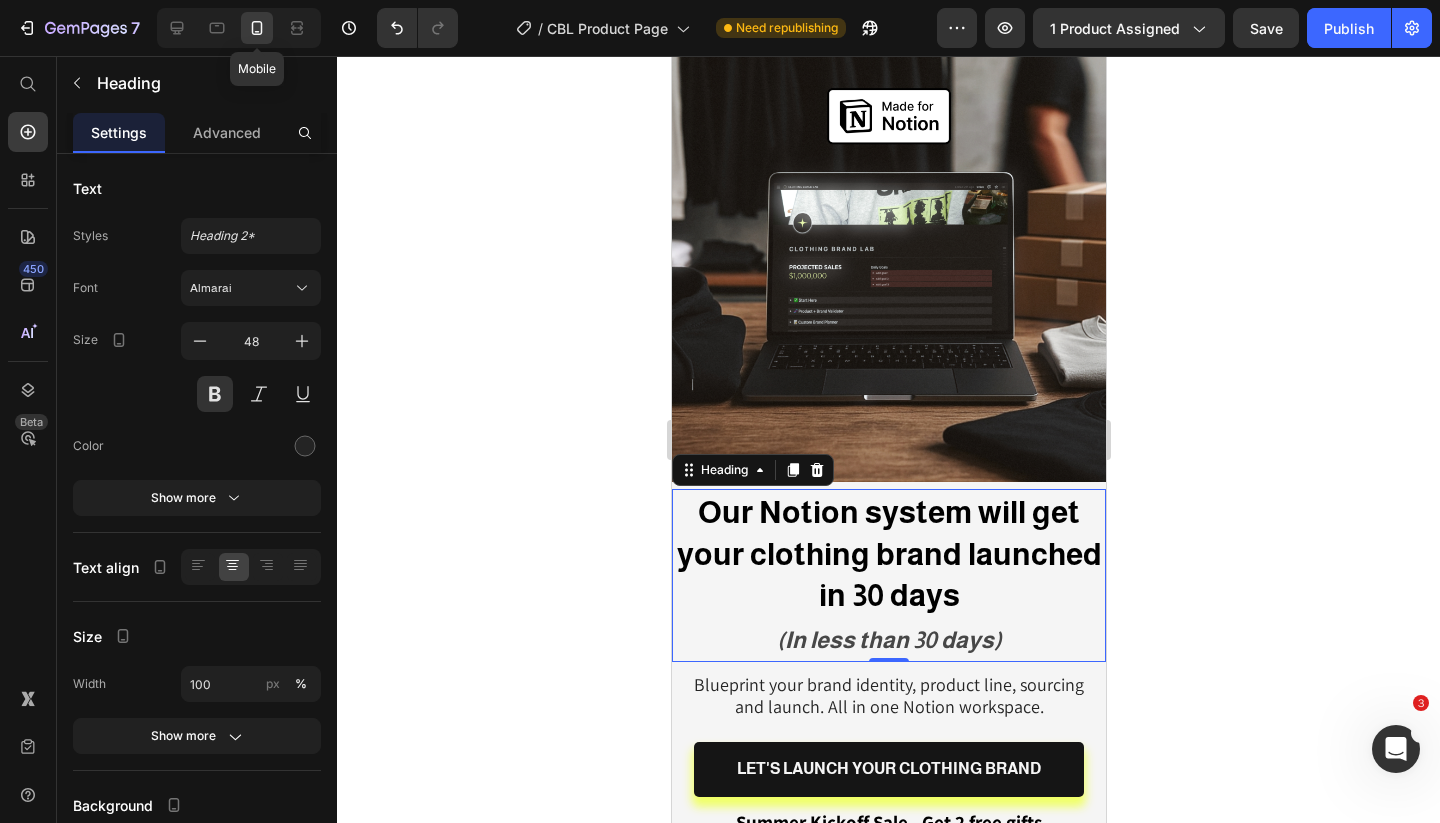type on "36" 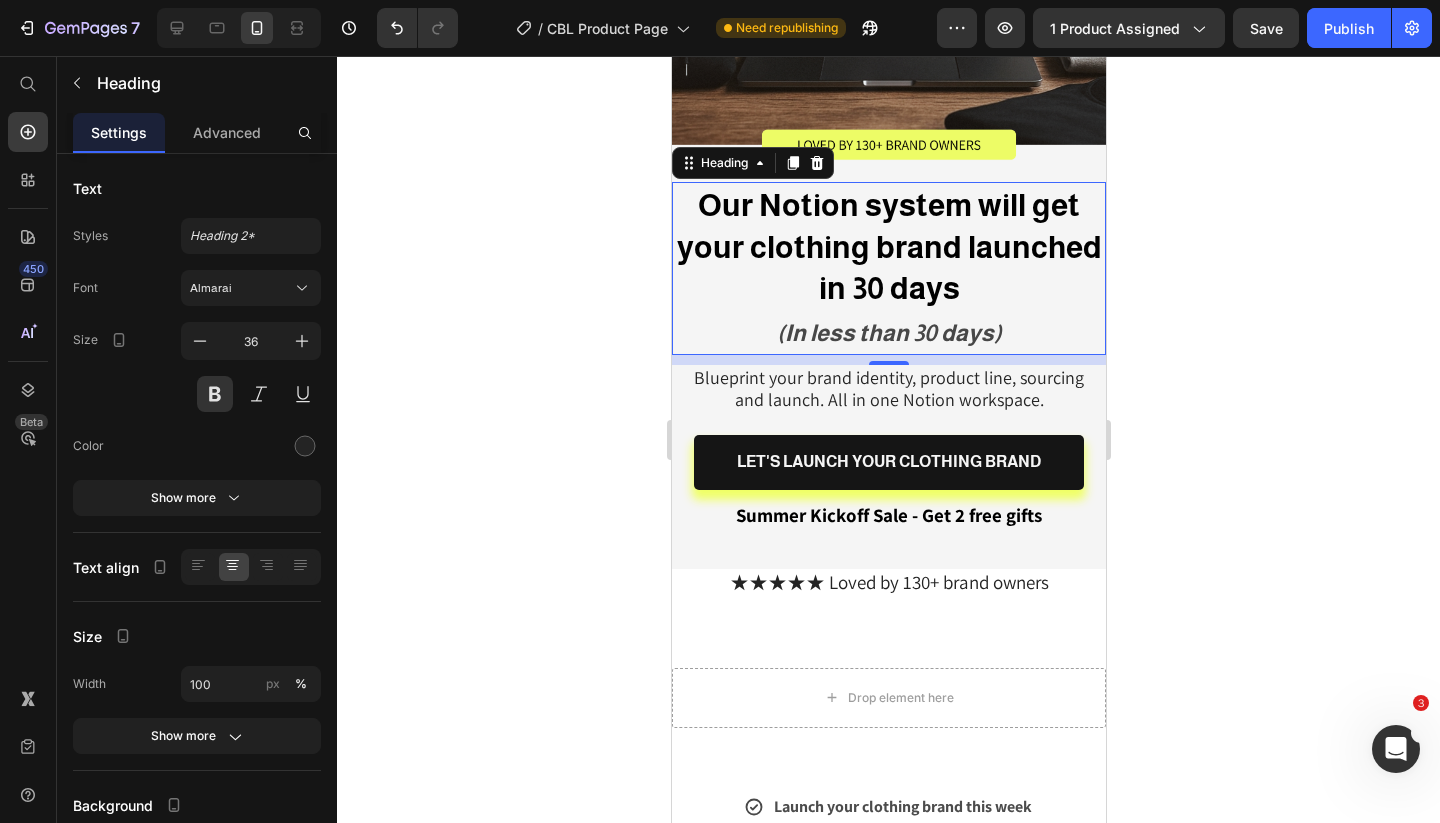 scroll, scrollTop: 344, scrollLeft: 0, axis: vertical 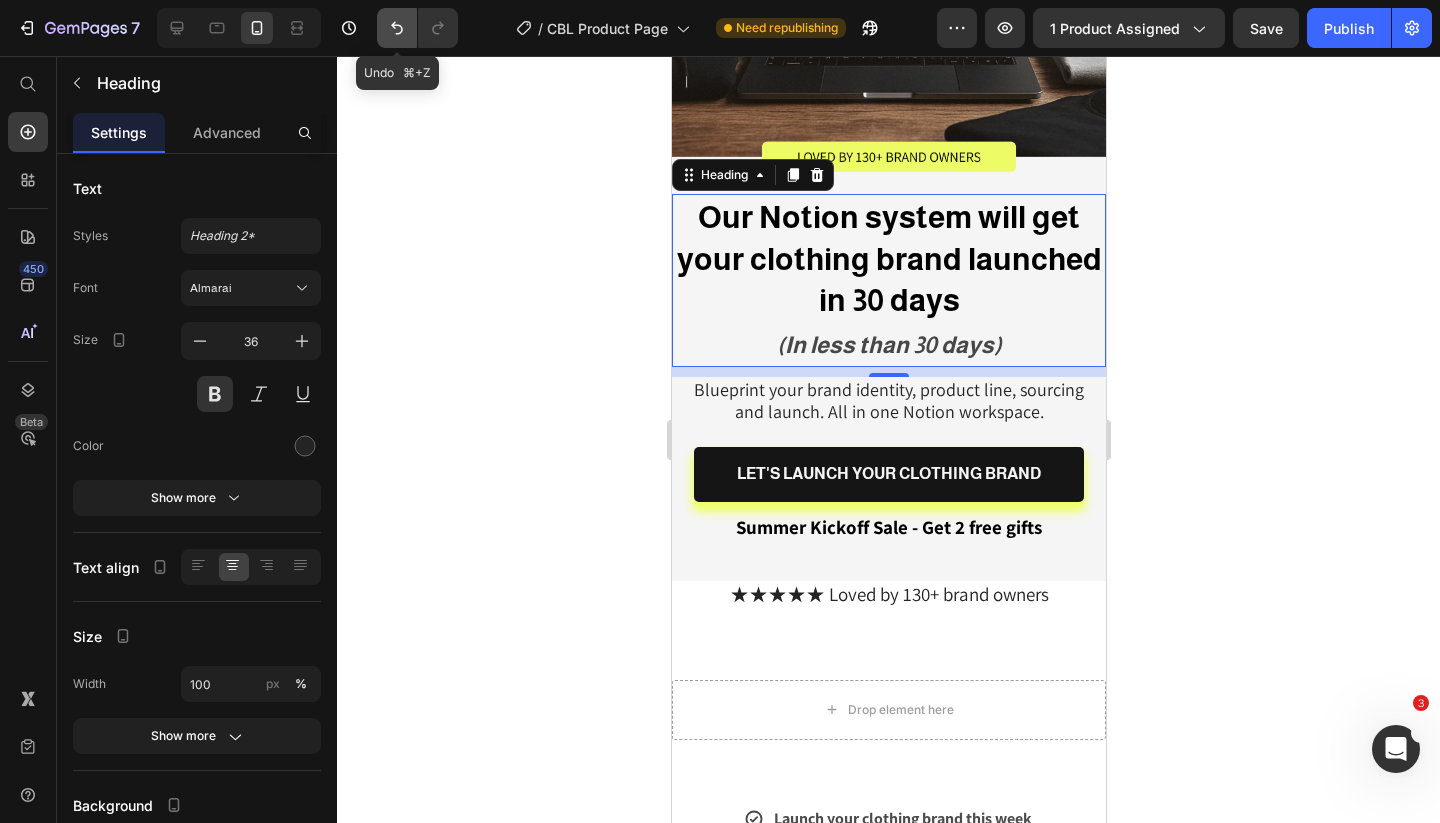 click 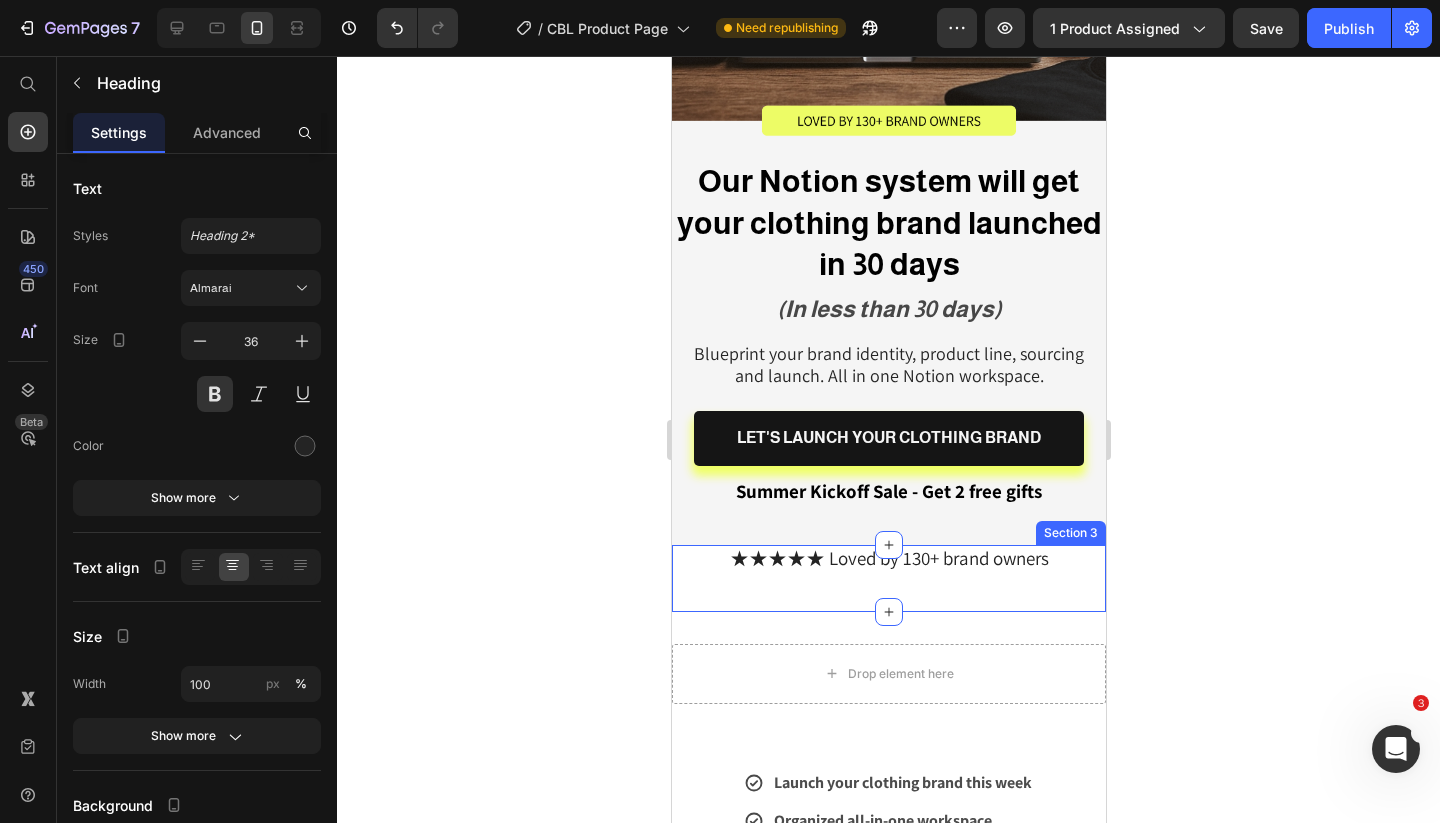 scroll, scrollTop: 456, scrollLeft: 0, axis: vertical 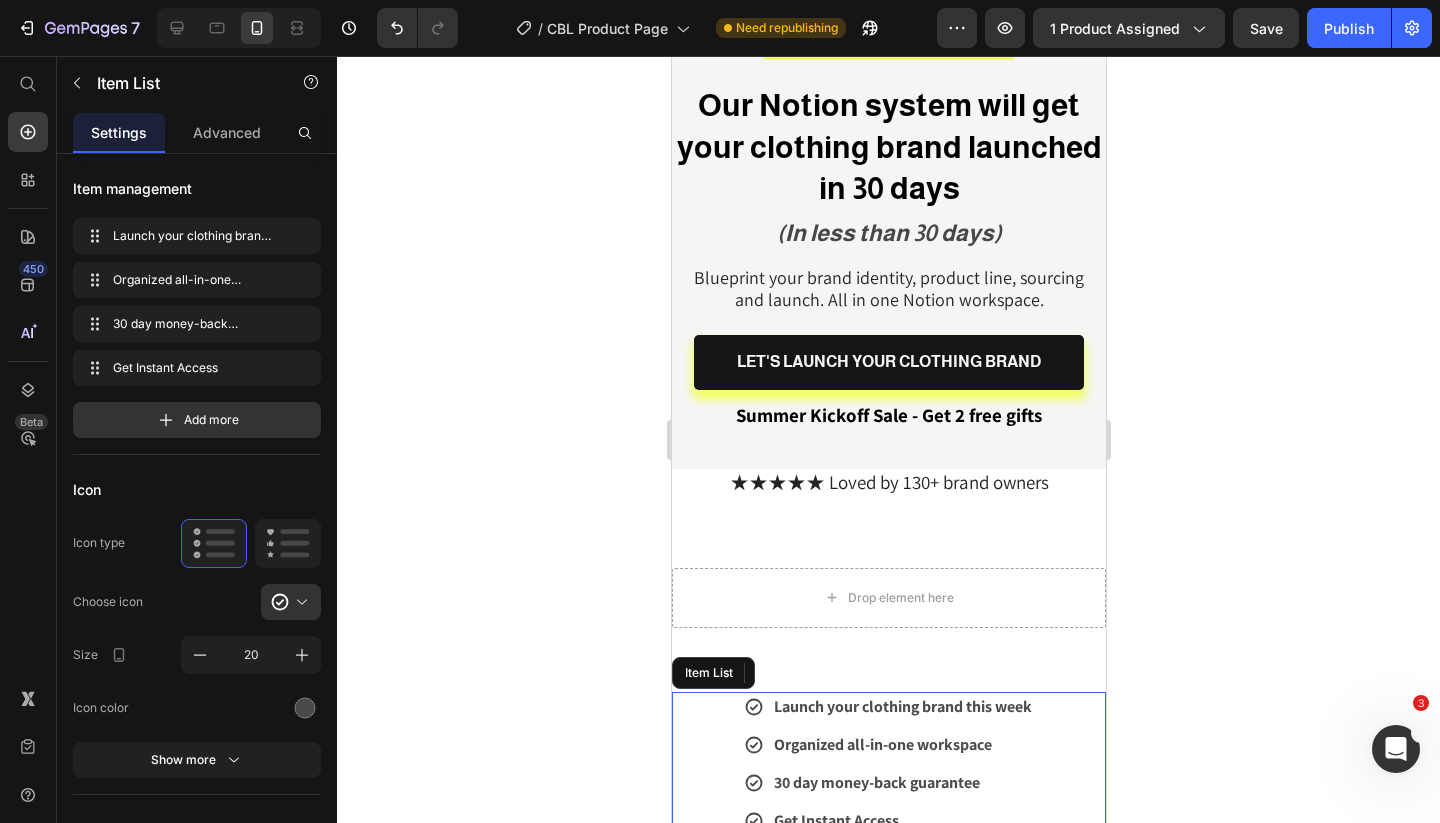 click on "Launch your clothing brand this week
Organized all-in-one workspace
30 day money-back guarantee
Get Instant Access" at bounding box center [888, 764] 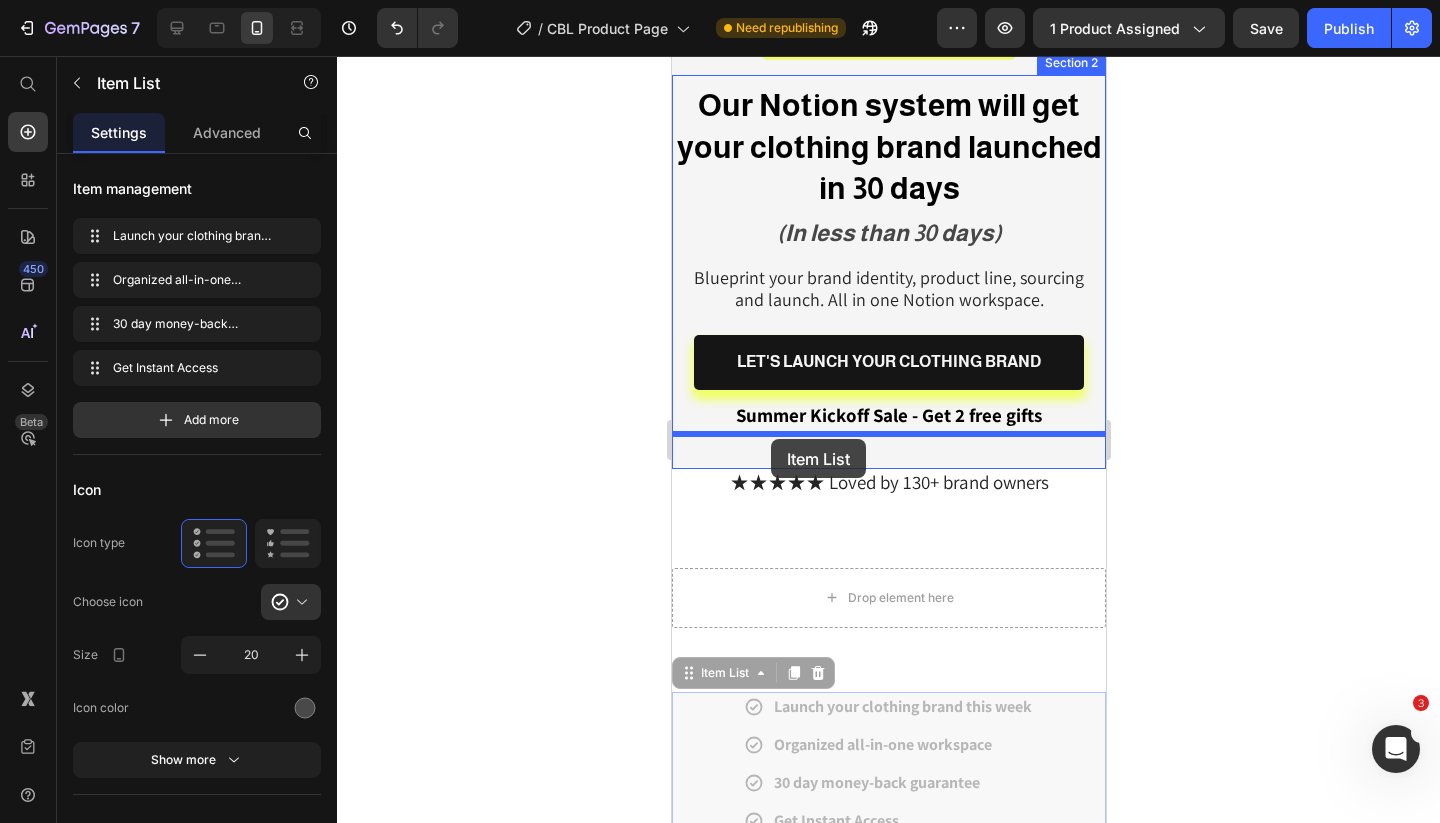 drag, startPoint x: 690, startPoint y: 669, endPoint x: 770, endPoint y: 439, distance: 243.51591 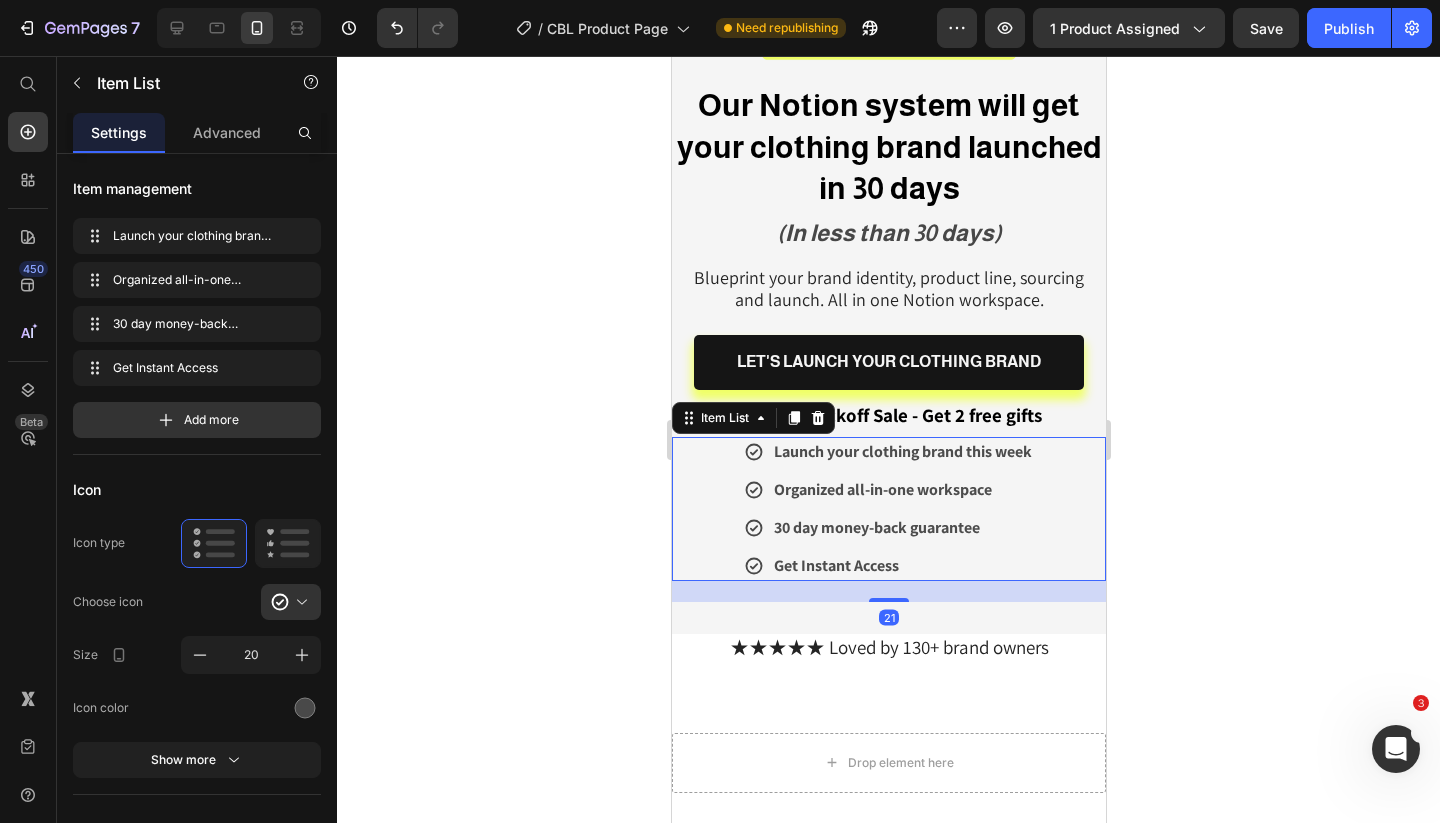 click on "Launch your clothing brand this week
Organized all-in-one workspace
30 day money-back guarantee
Get Instant Access" at bounding box center [888, 509] 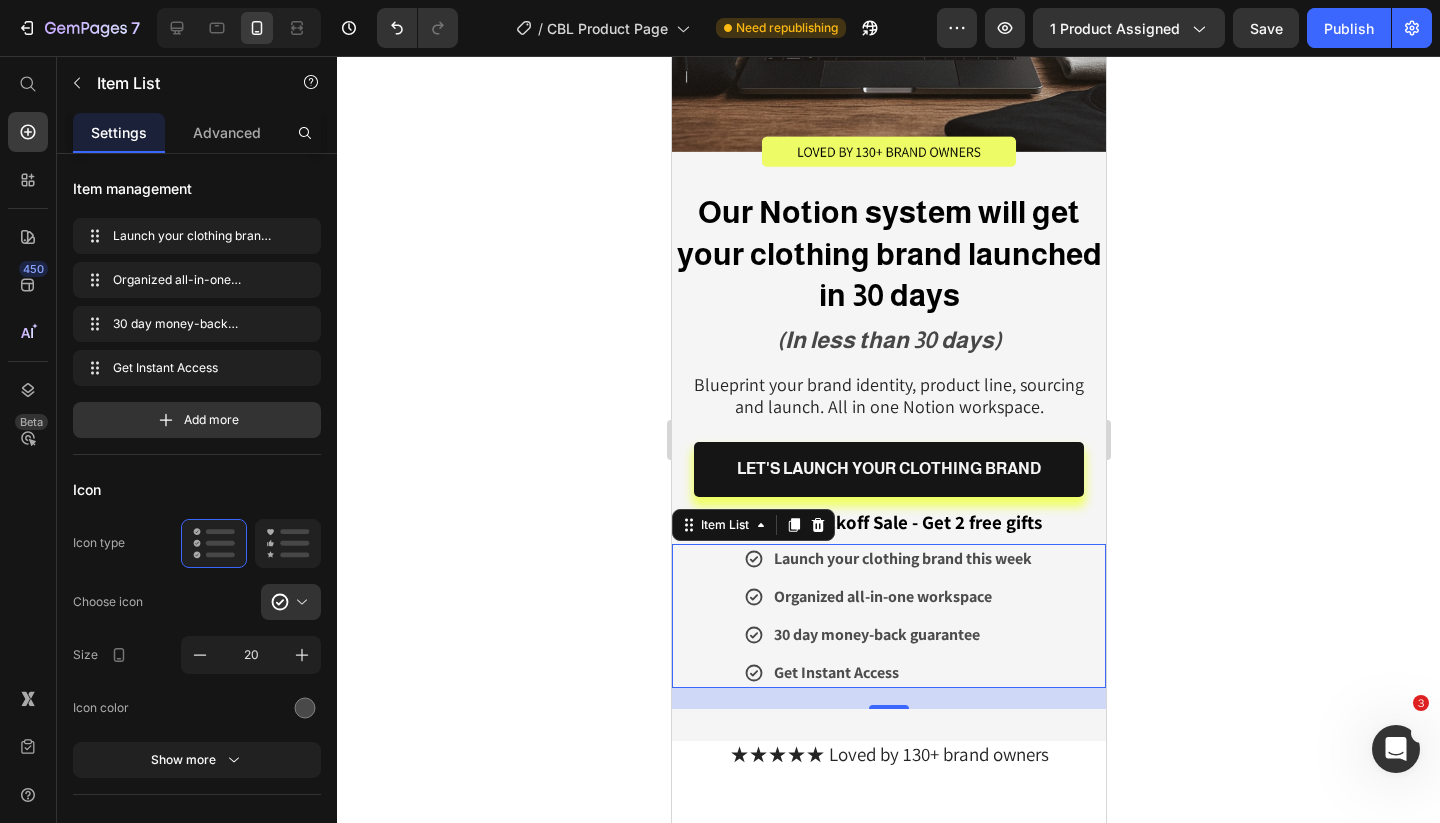 scroll, scrollTop: 344, scrollLeft: 0, axis: vertical 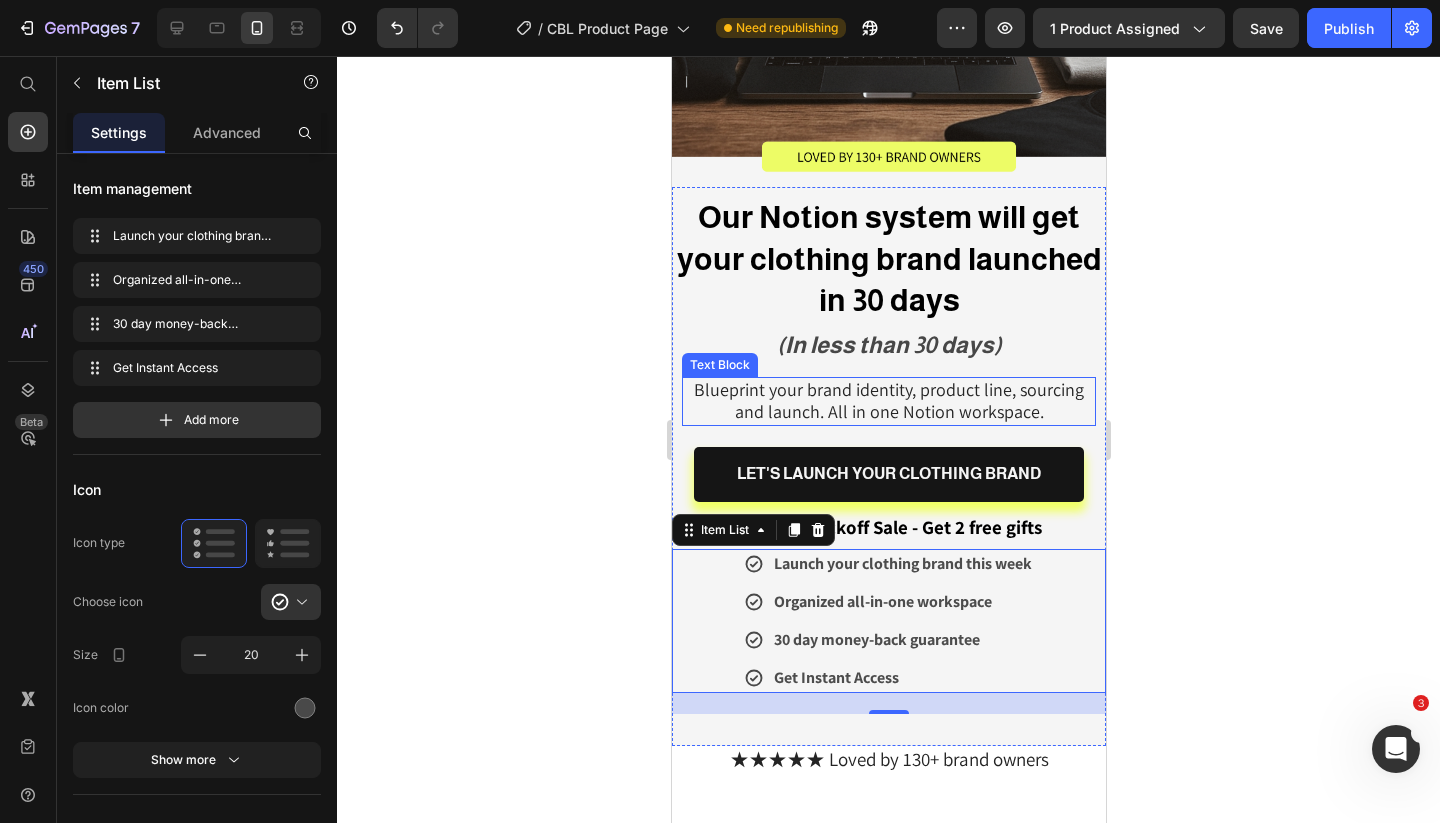 click on "Blueprint your brand identity, product line, sourcing and launch. All in one Notion workspace." at bounding box center [888, 400] 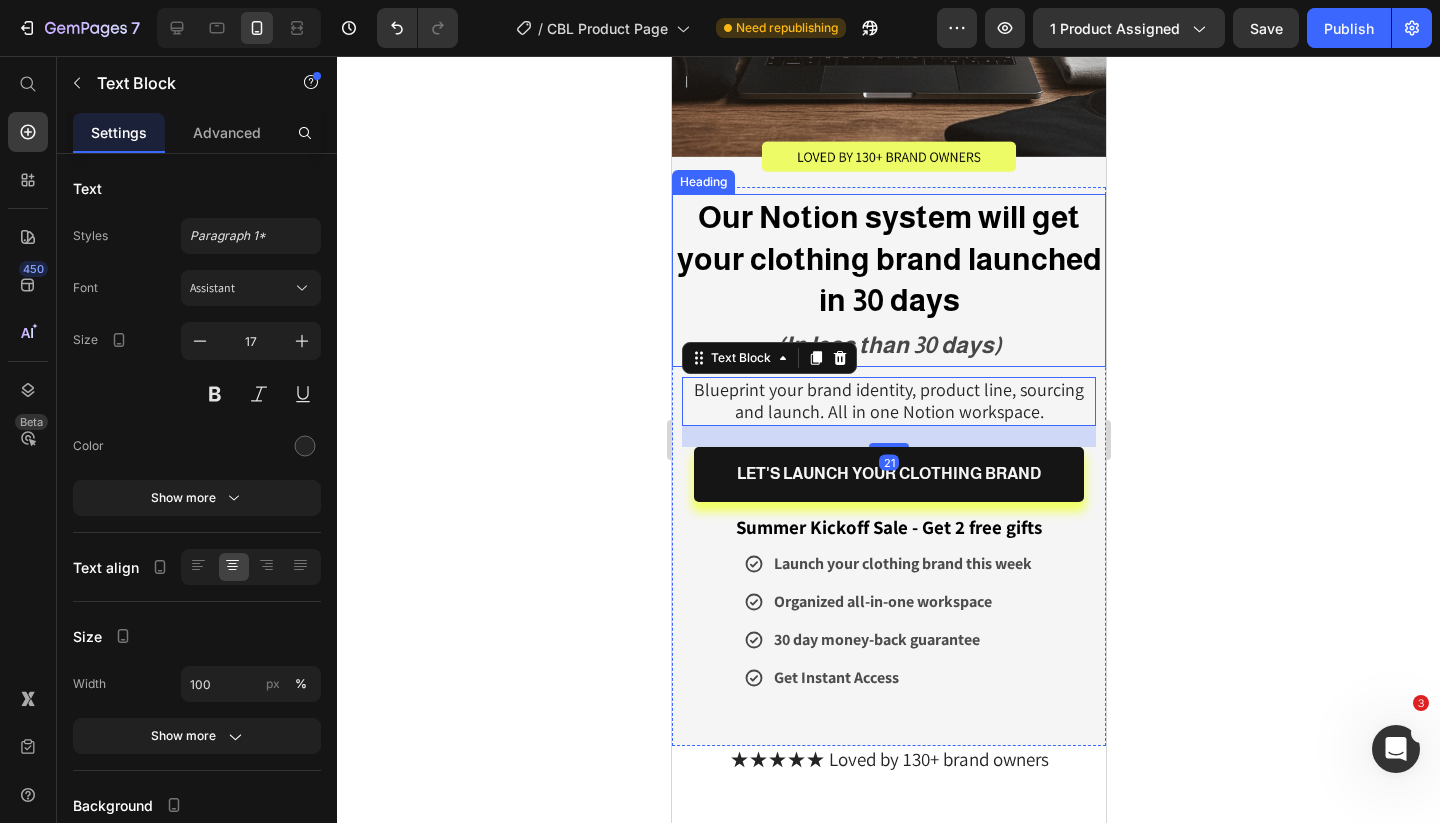 click on "Our Notion system will get your clothing brand launched in 30 days" at bounding box center [888, 259] 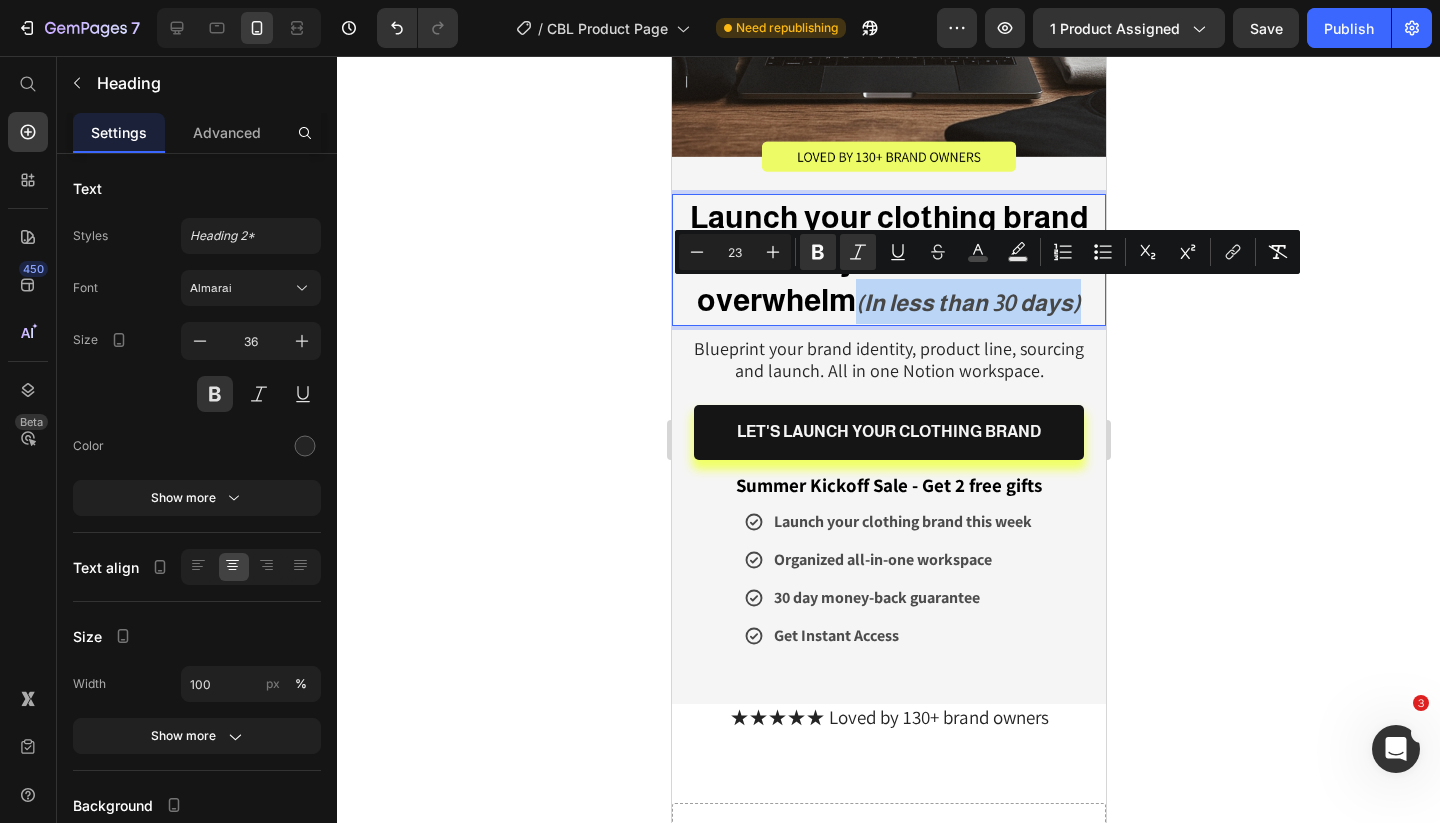 drag, startPoint x: 1090, startPoint y: 307, endPoint x: 853, endPoint y: 306, distance: 237.0021 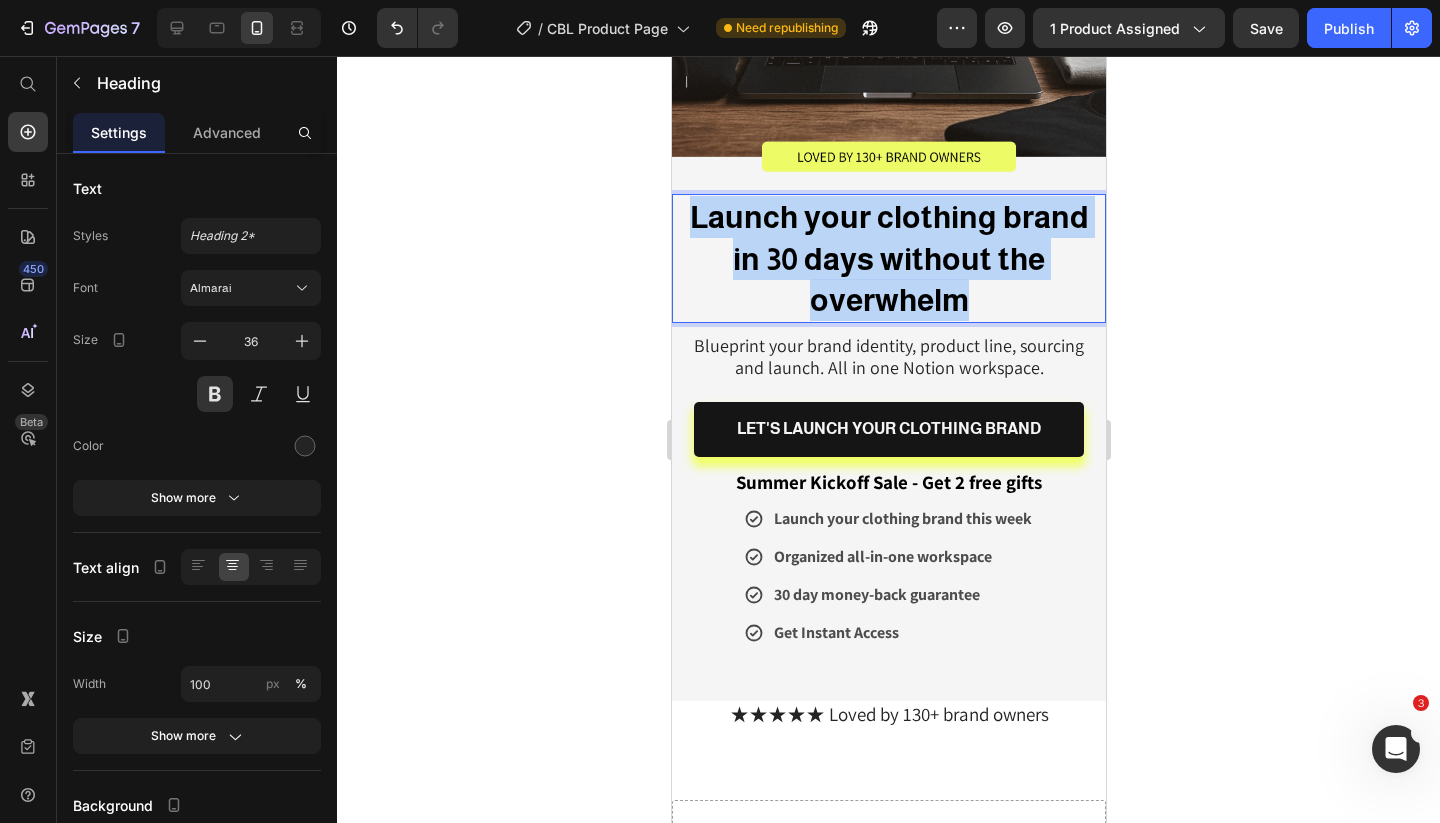 drag, startPoint x: 1004, startPoint y: 299, endPoint x: 677, endPoint y: 215, distance: 337.61664 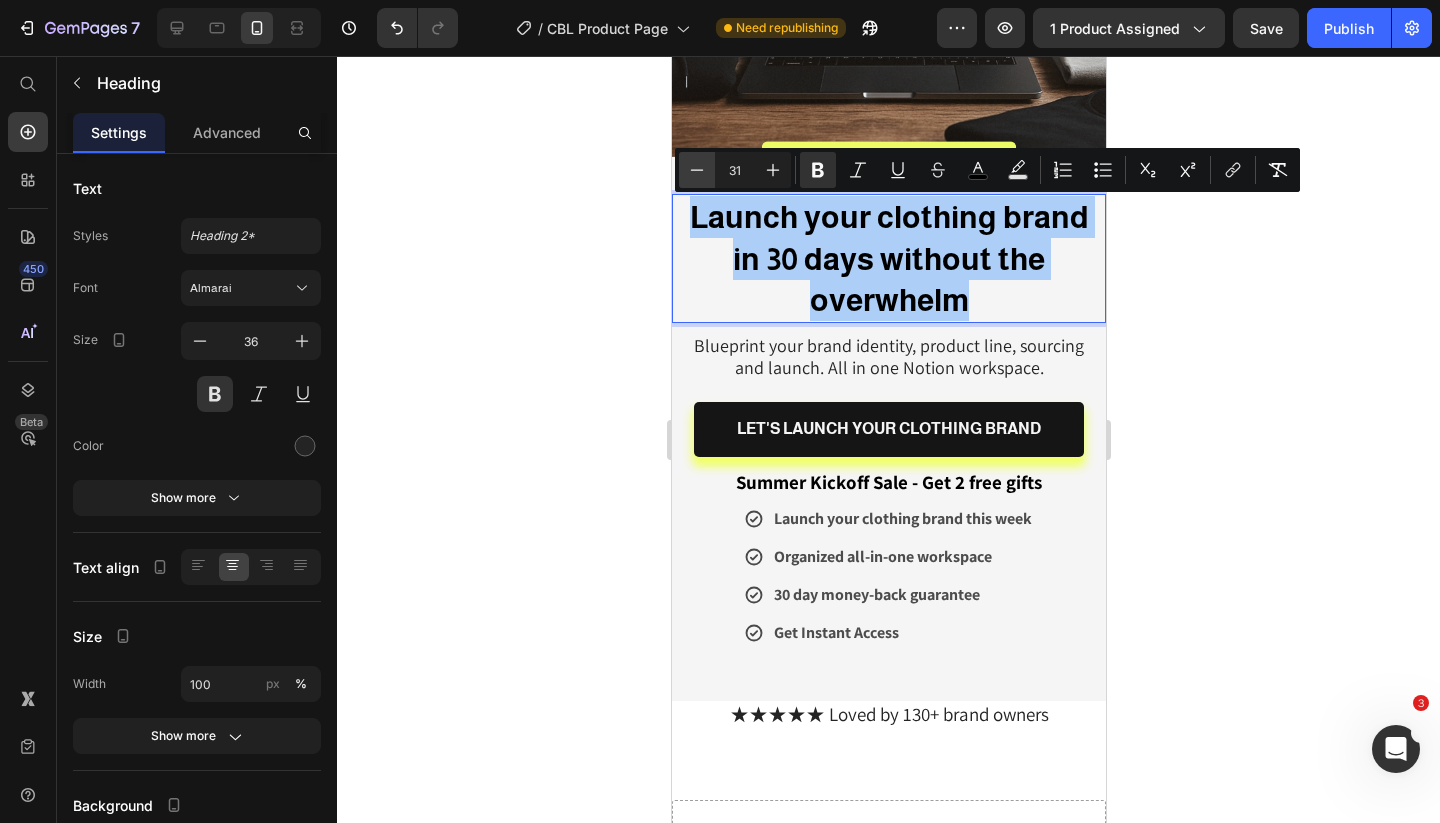 click 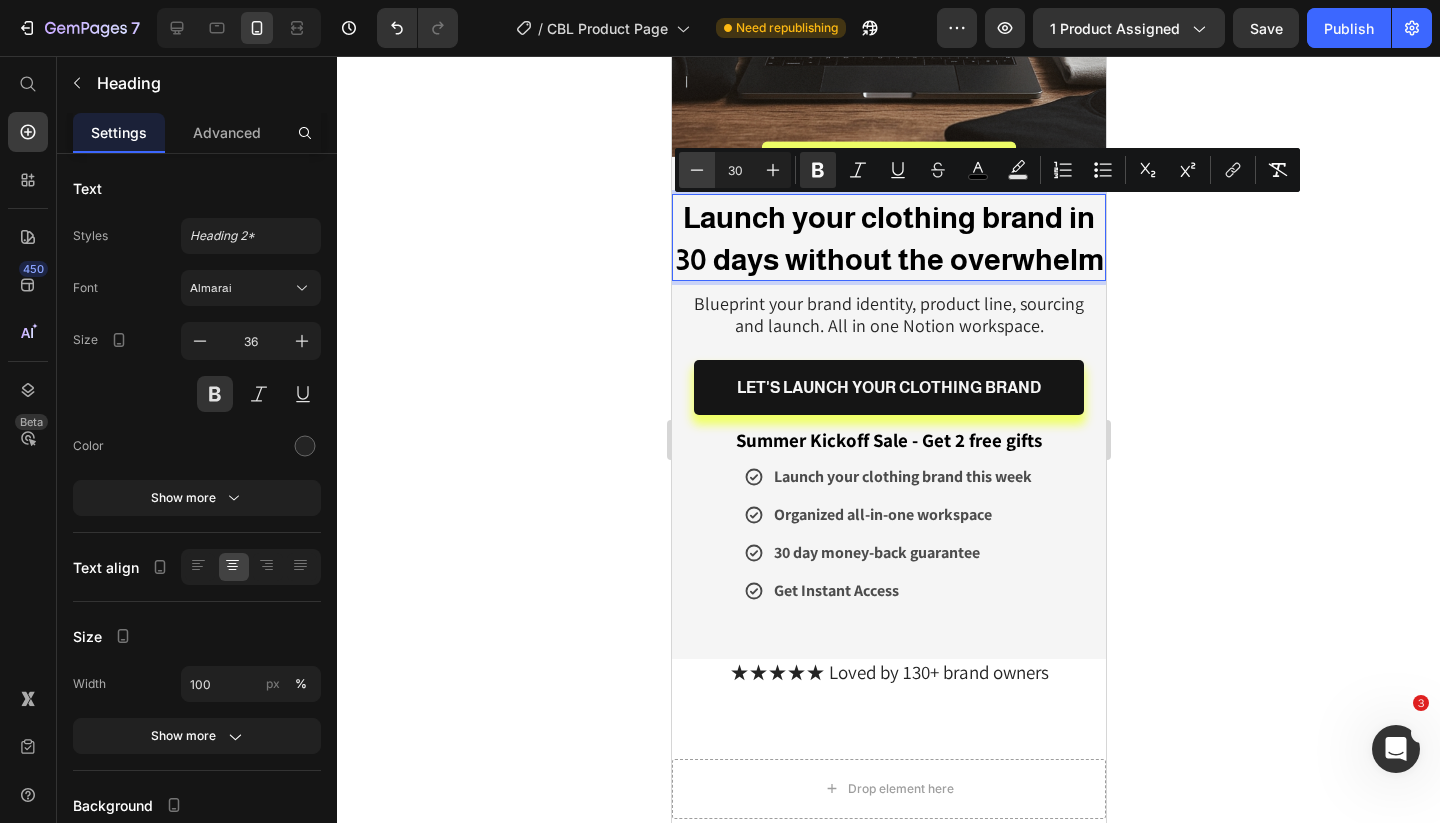 click 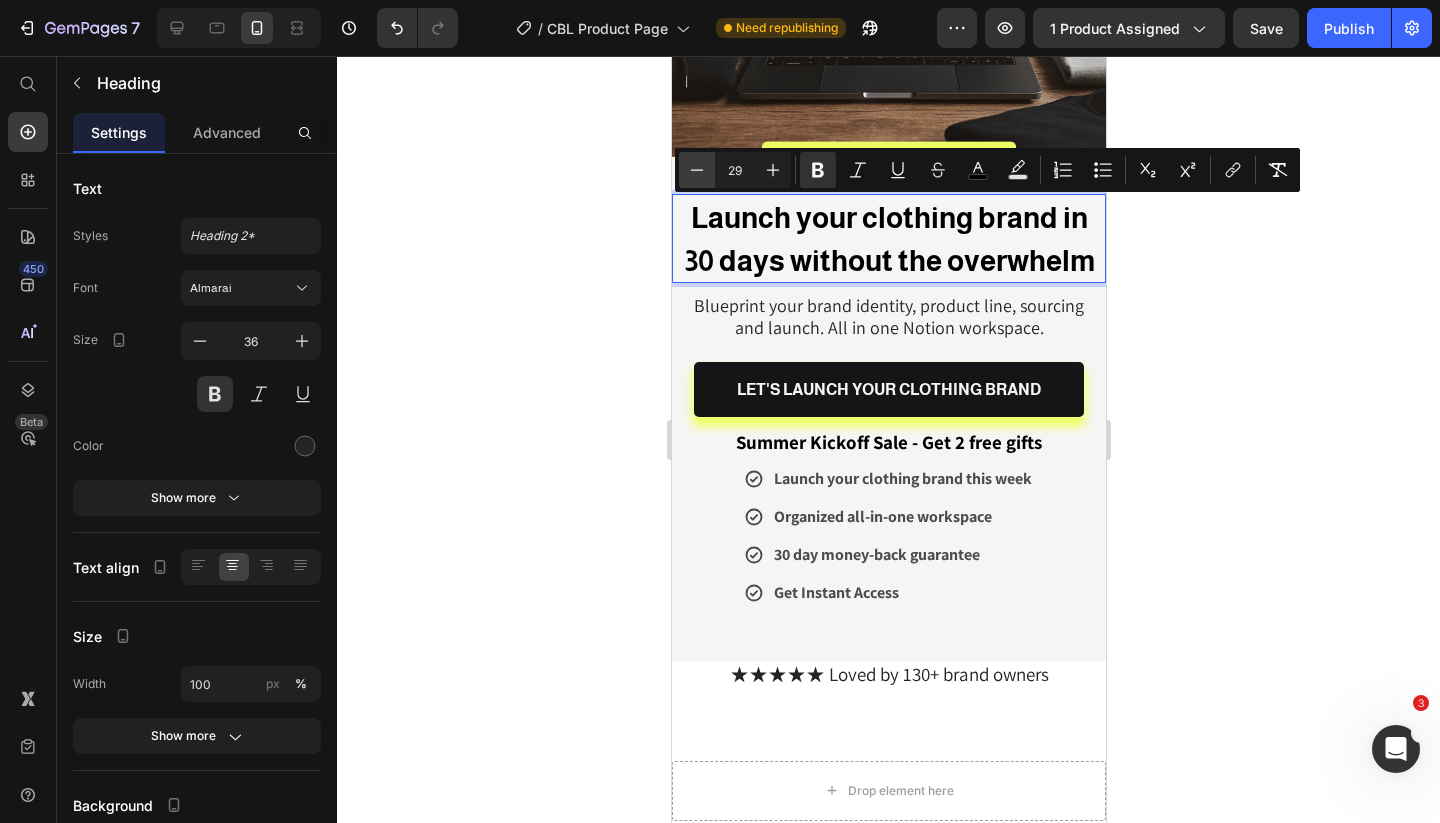 click 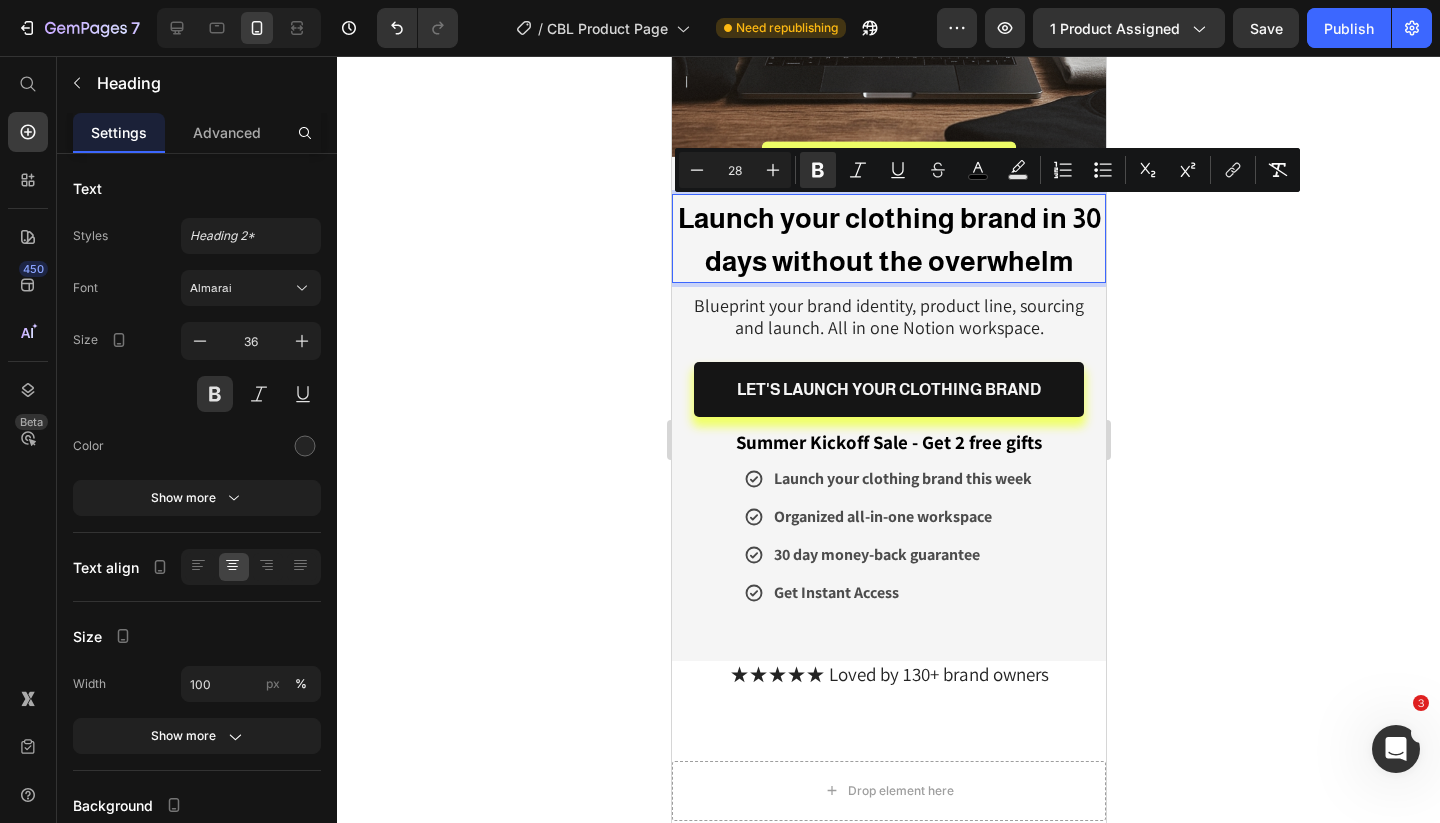 click on "Launch your clothing brand in 30 days without the overwhelm" at bounding box center [888, 240] 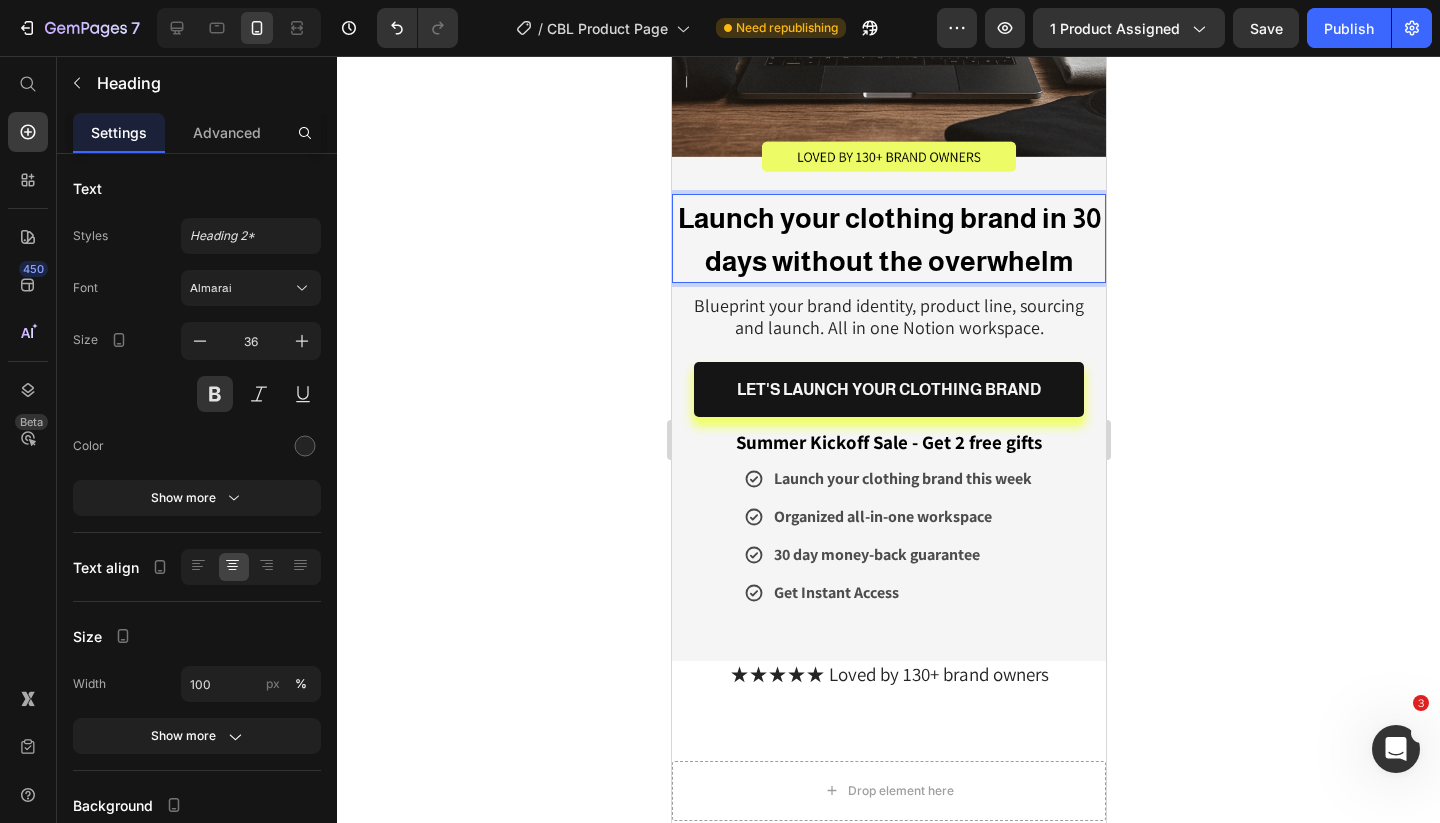 click on "Launch your clothing brand in 30 days without the overwhelm" at bounding box center (888, 240) 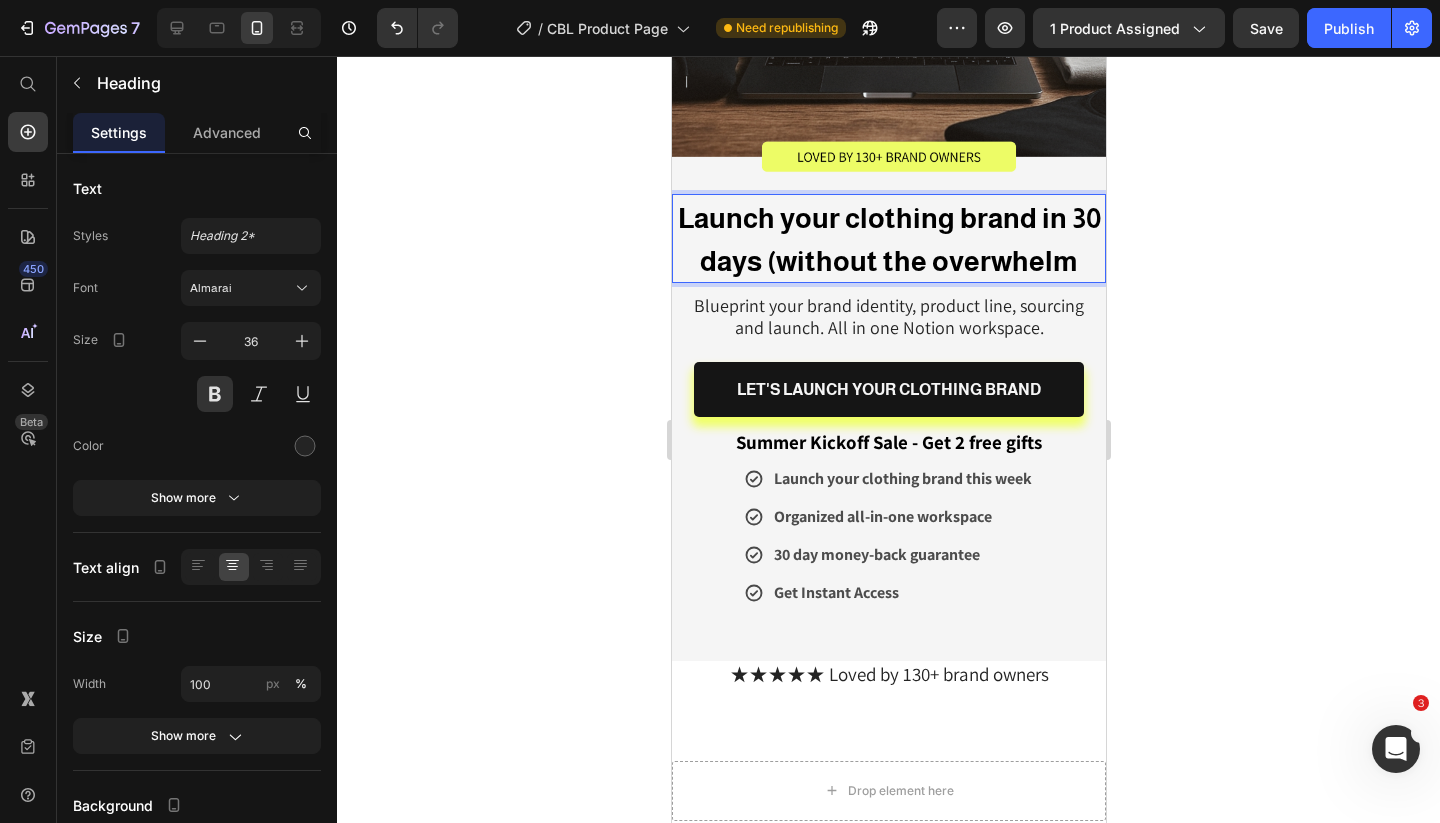 click on "Launch your clothing brand in 30 days (without the overwhelm" at bounding box center (888, 240) 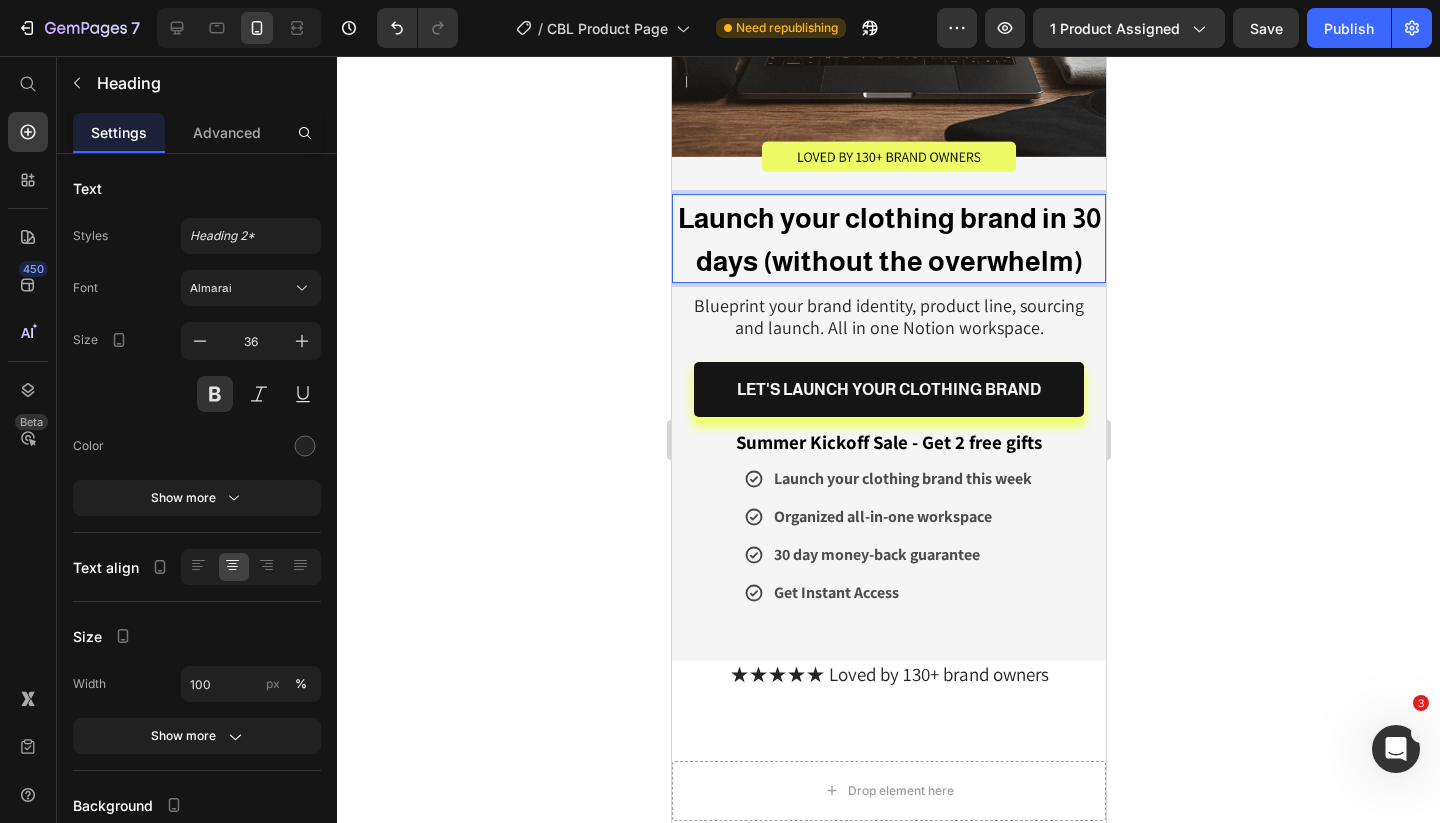 click 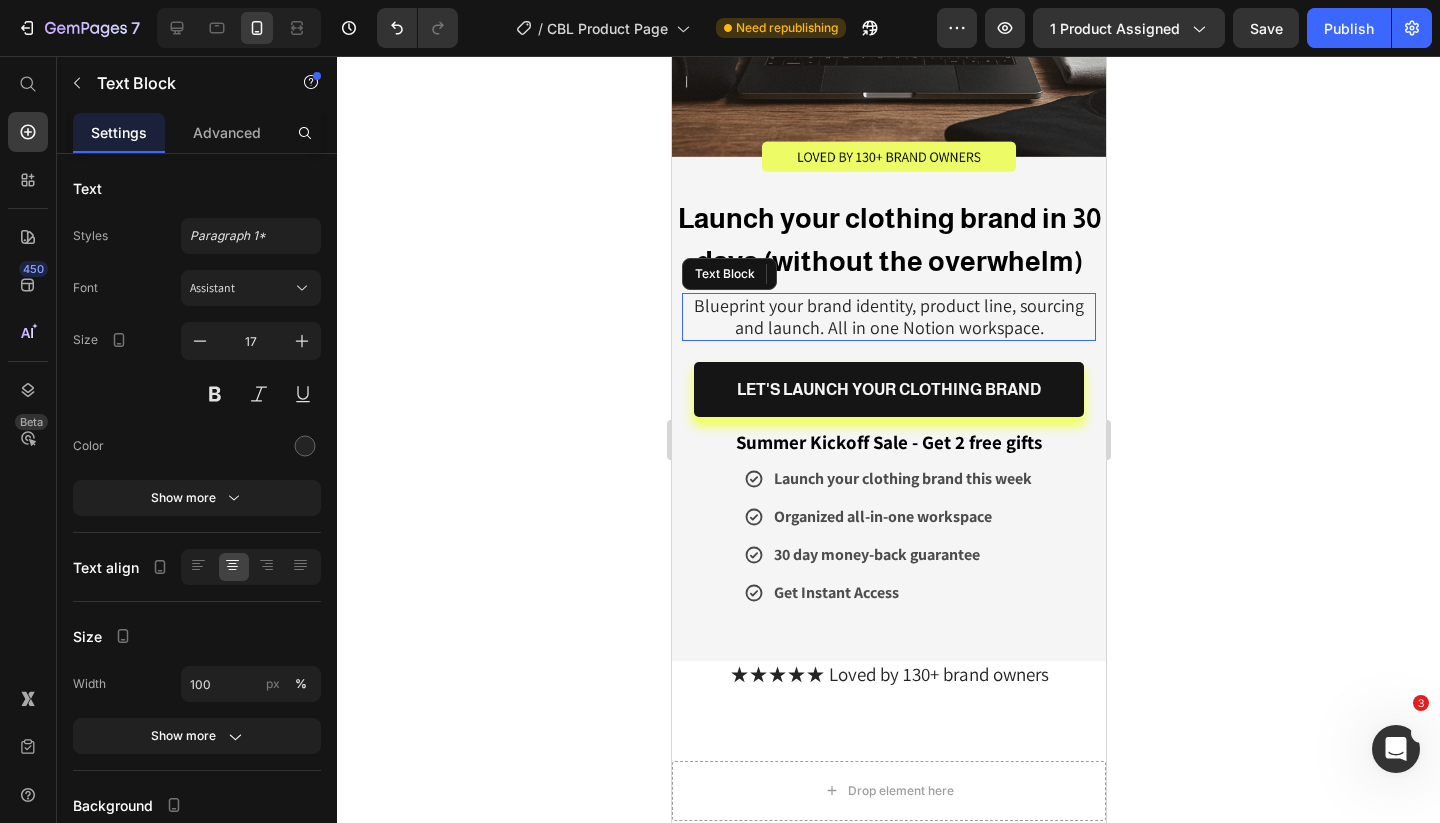 click on "Blueprint your brand identity, product line, sourcing and launch. All in one Notion workspace." at bounding box center [888, 316] 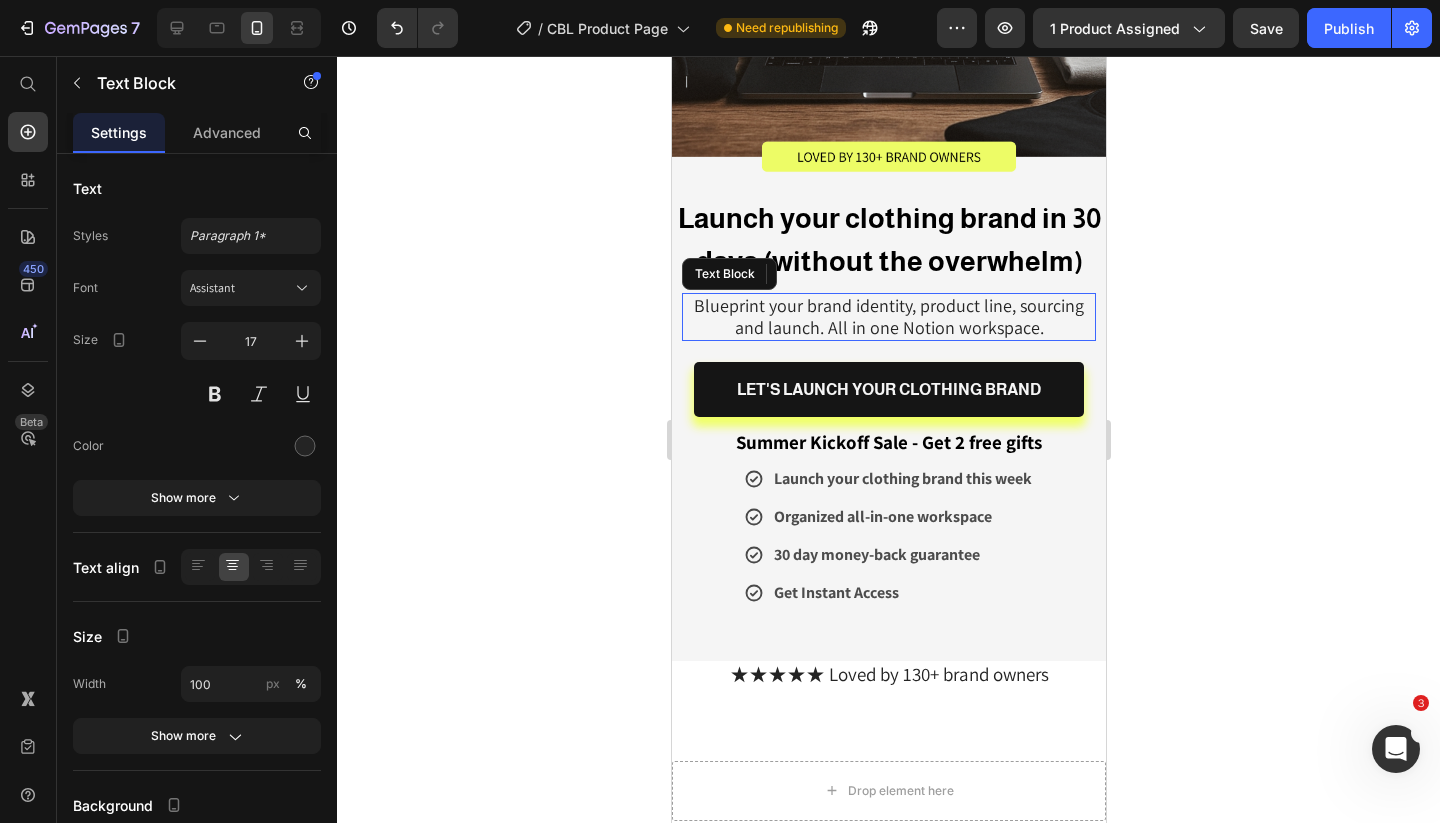 click on "Blueprint your brand identity, product line, sourcing and launch. All in one Notion workspace." at bounding box center [888, 316] 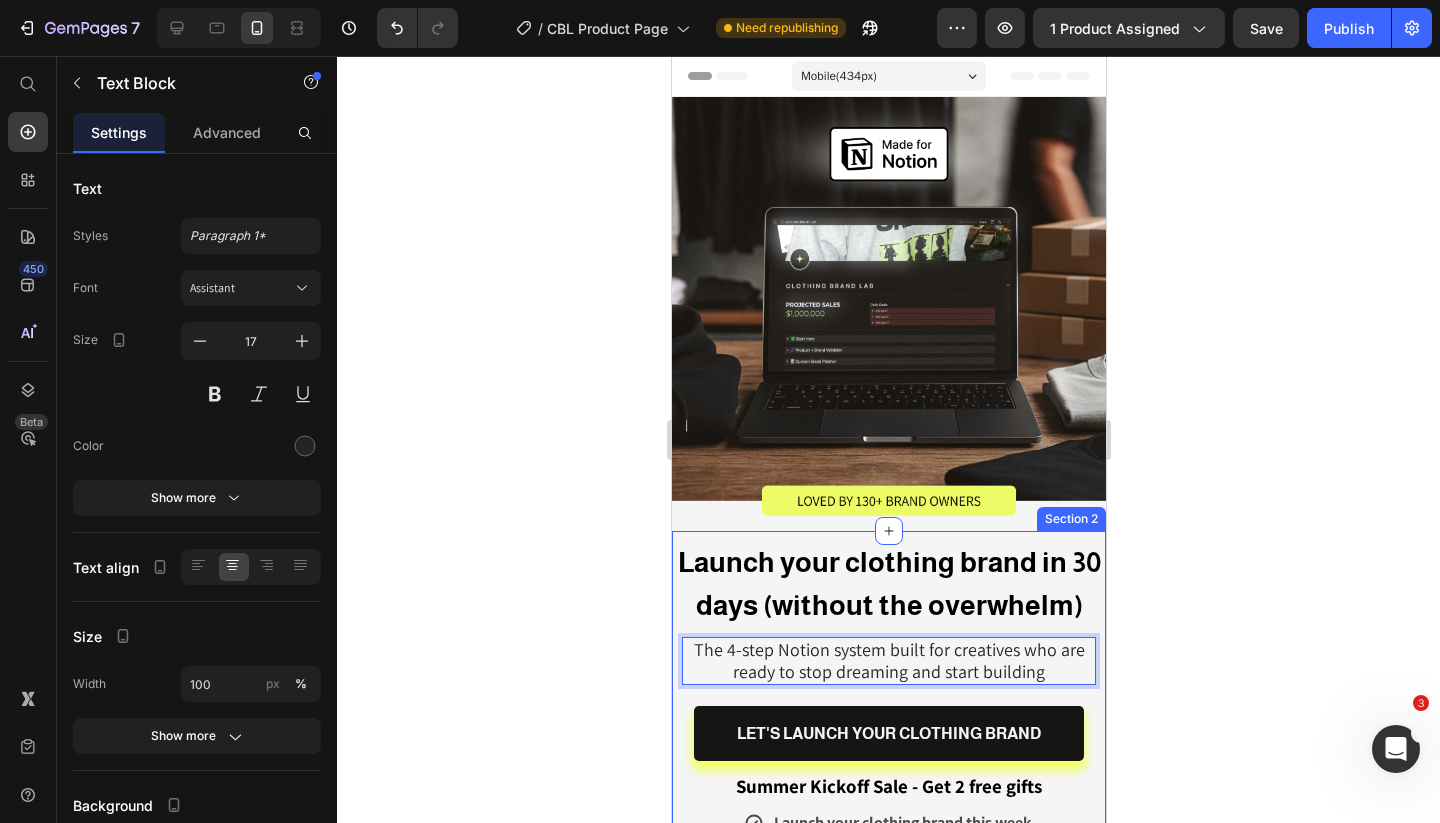 scroll, scrollTop: 0, scrollLeft: 0, axis: both 